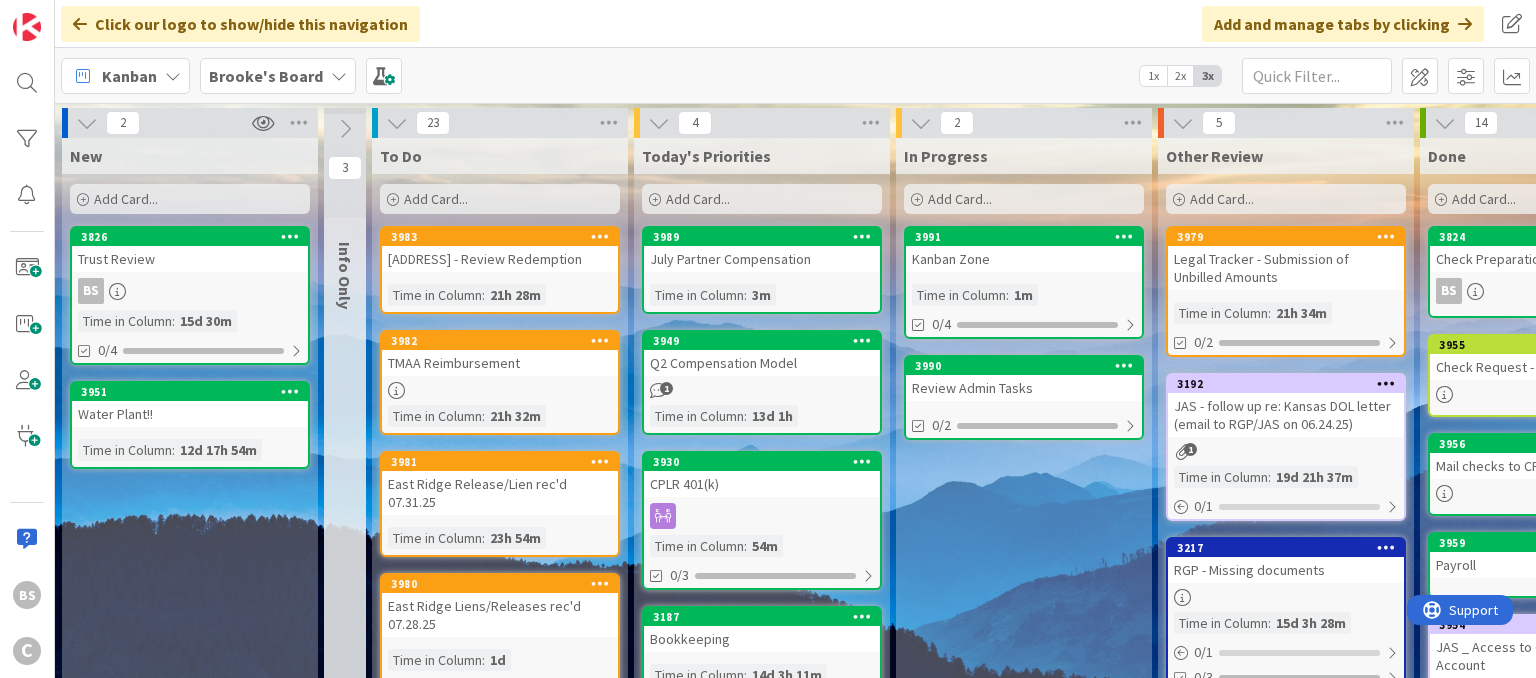 scroll, scrollTop: 0, scrollLeft: 0, axis: both 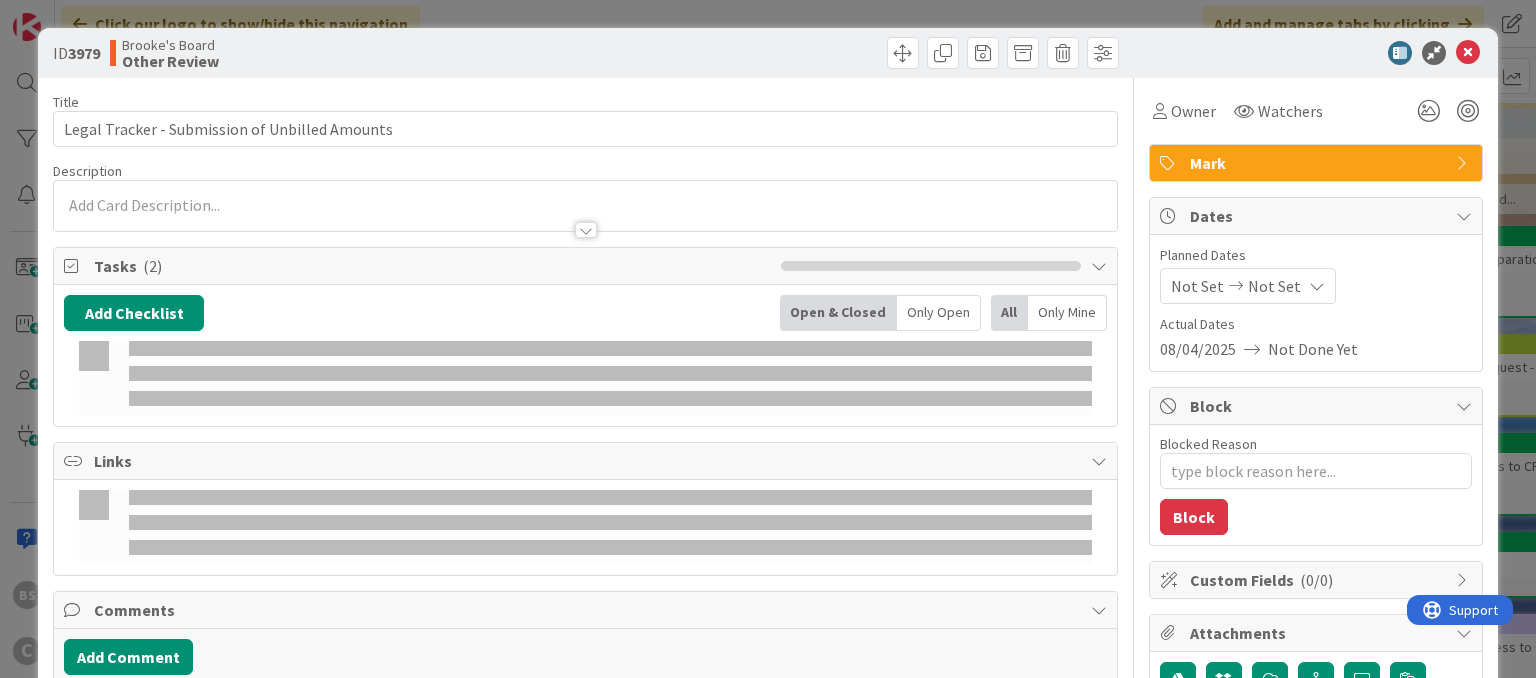 type on "x" 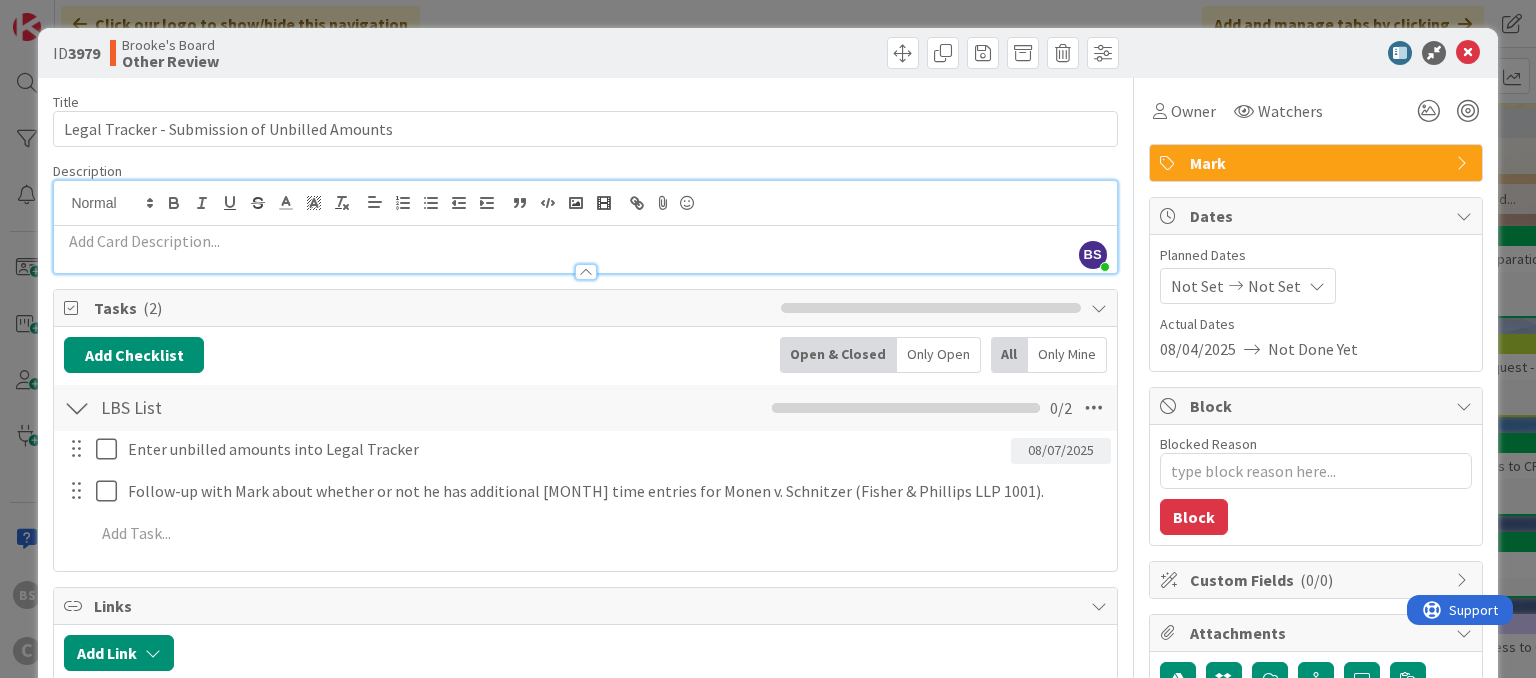 click at bounding box center (585, 249) 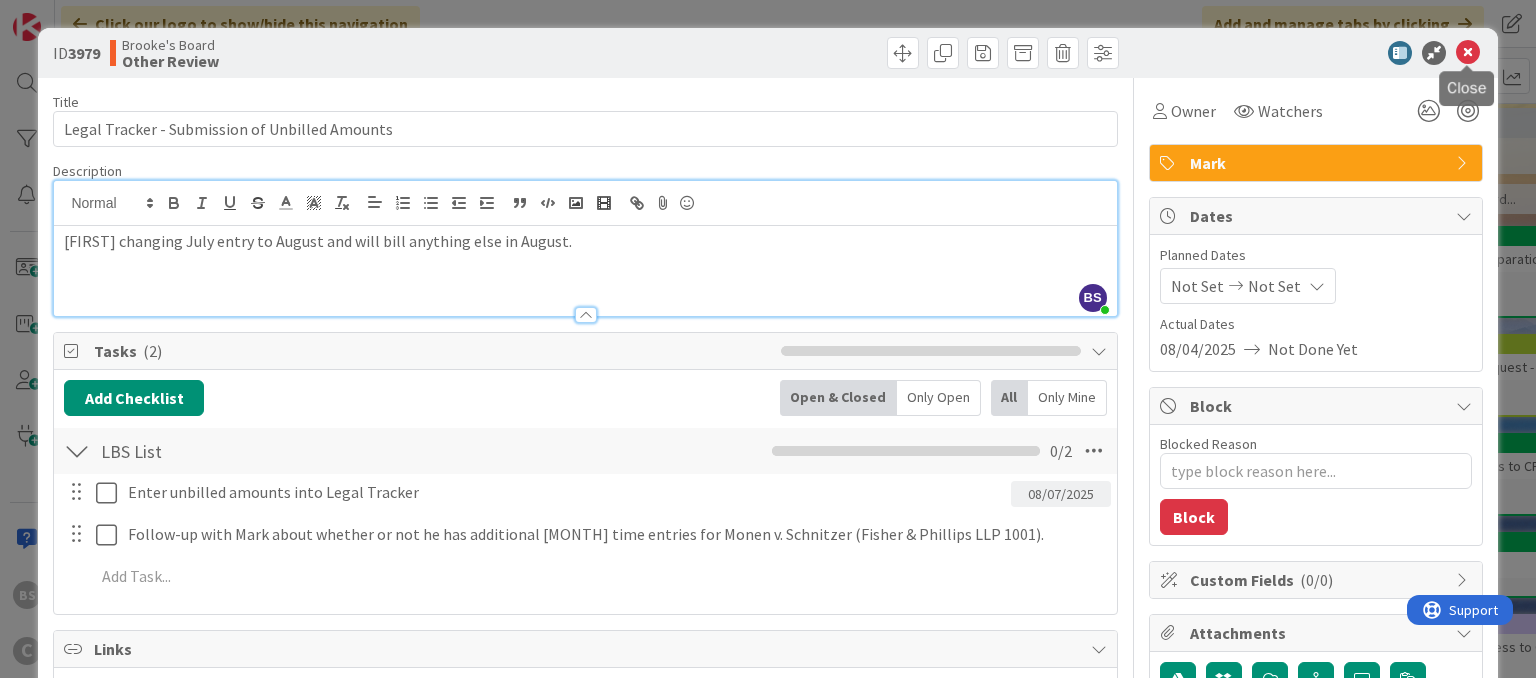 click at bounding box center (1468, 53) 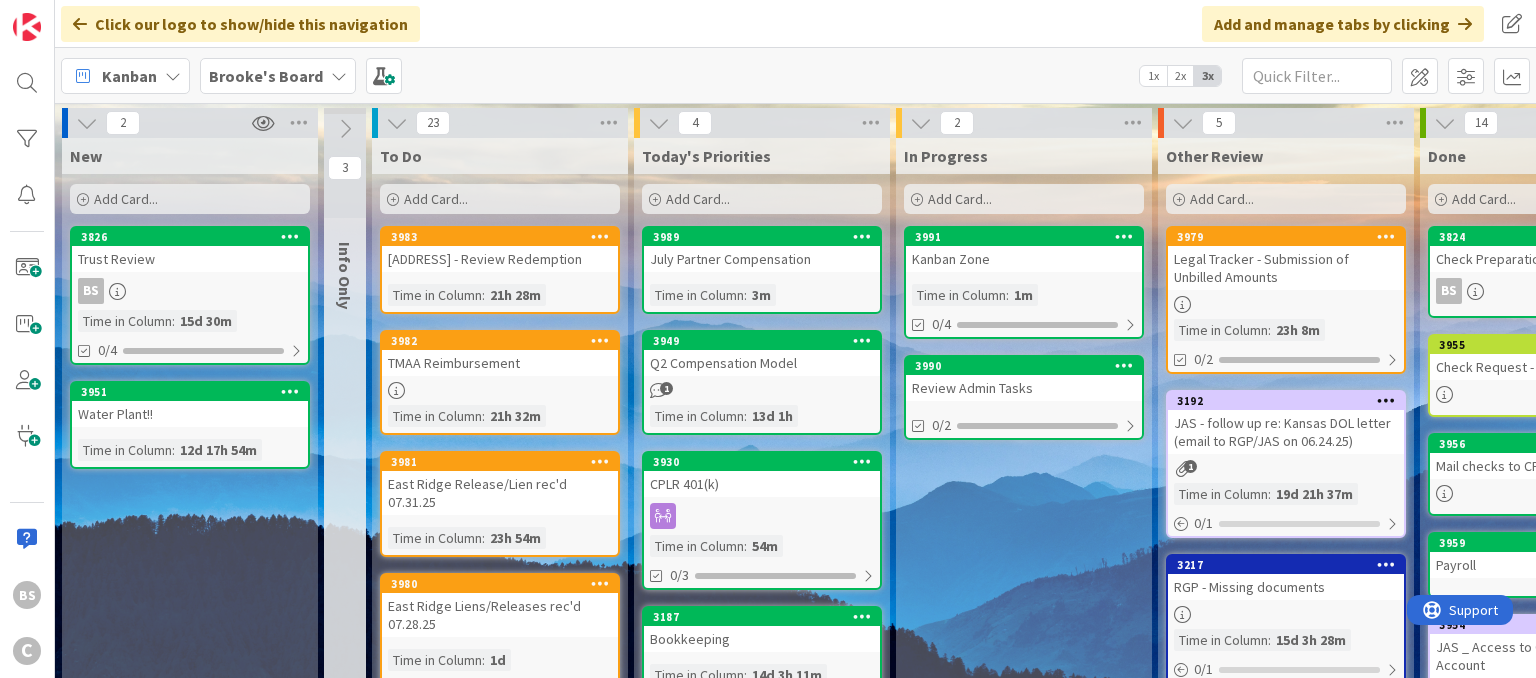 click on "Brooke's Board" at bounding box center (266, 76) 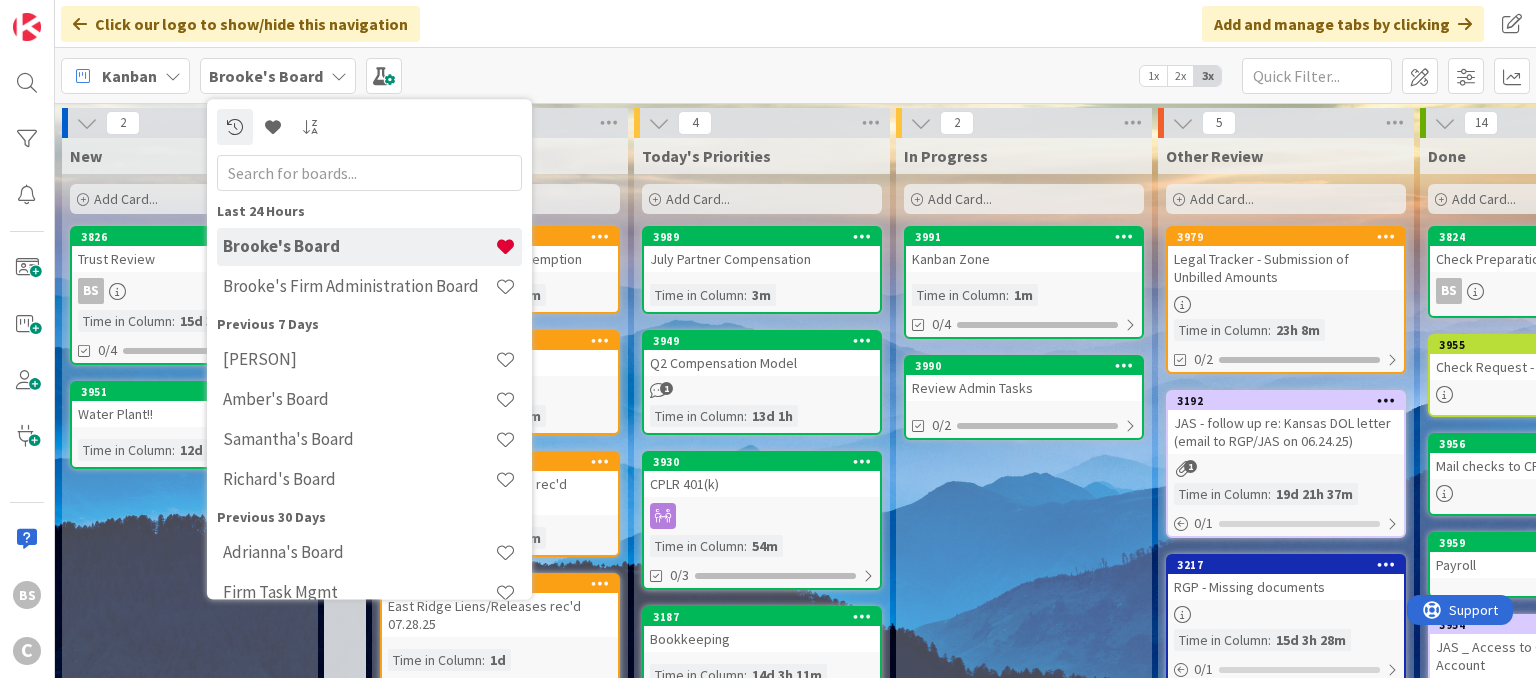 click on "Kanban [PERSON]'s Board Last 24 Hours [PERSON]'s Board [PERSON]'s Firm Administration Board Previous 7 Days [PERSON] [PERSON]'s Board [PERSON]'s Board [PERSON]'s Board Previous 30 Days [PERSON]'s Board Firm Task Mgmt 1x 2x 3x" at bounding box center [795, 75] 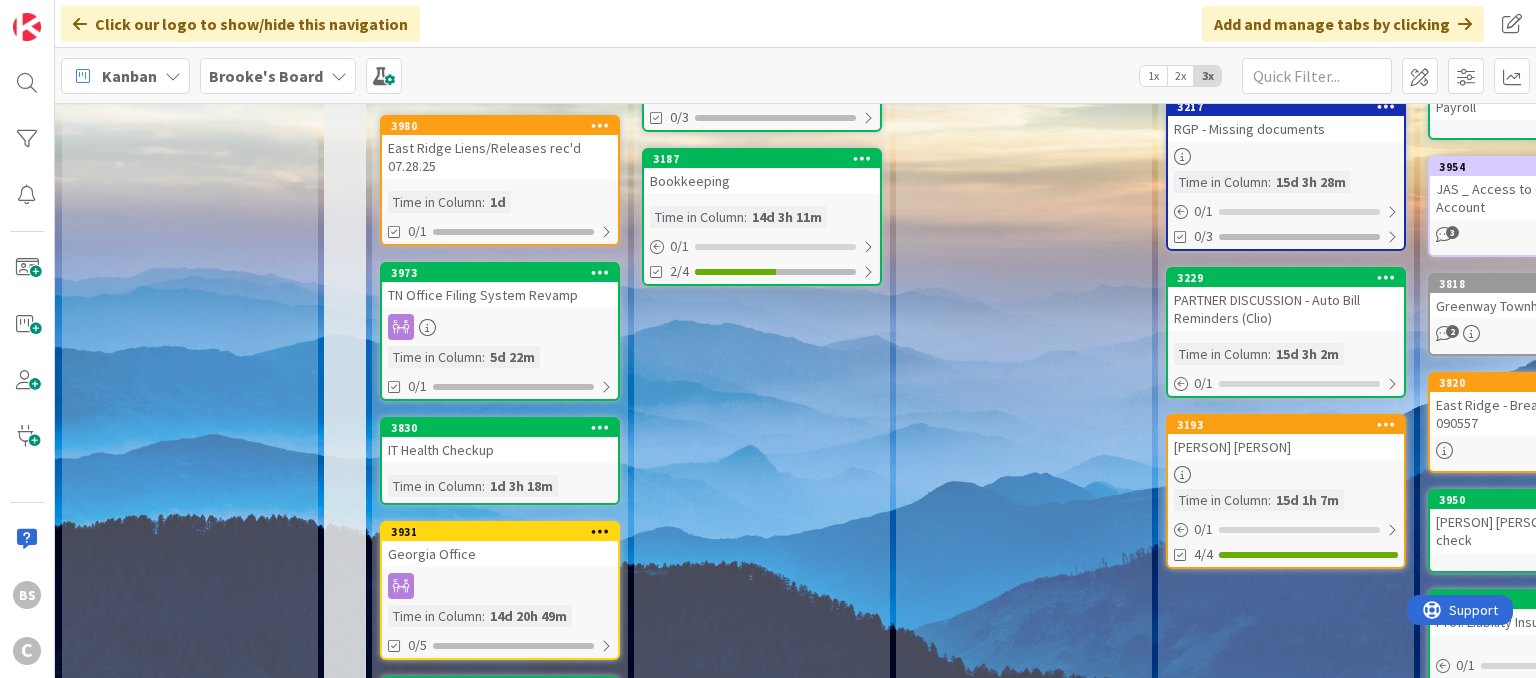 scroll, scrollTop: 469, scrollLeft: 0, axis: vertical 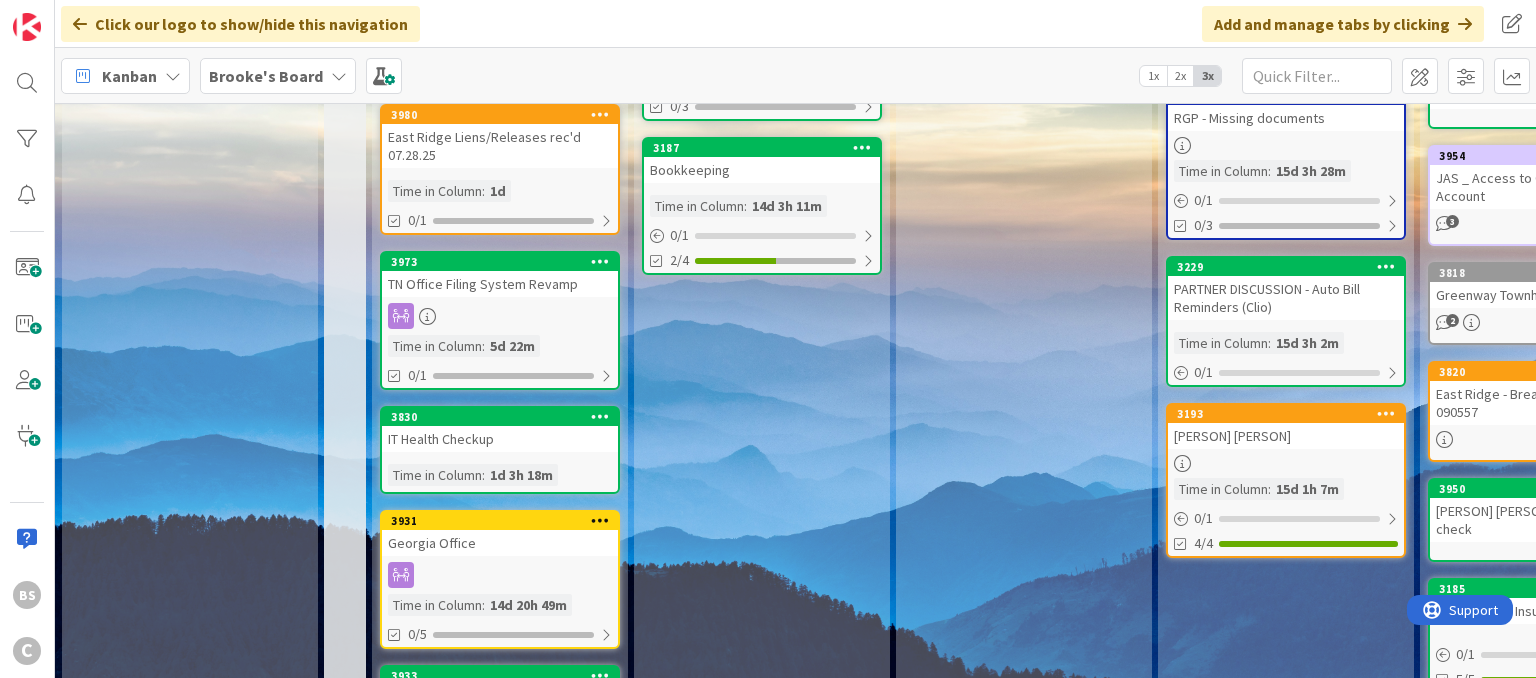 click on "[PERSON] [PERSON]" at bounding box center (1286, 436) 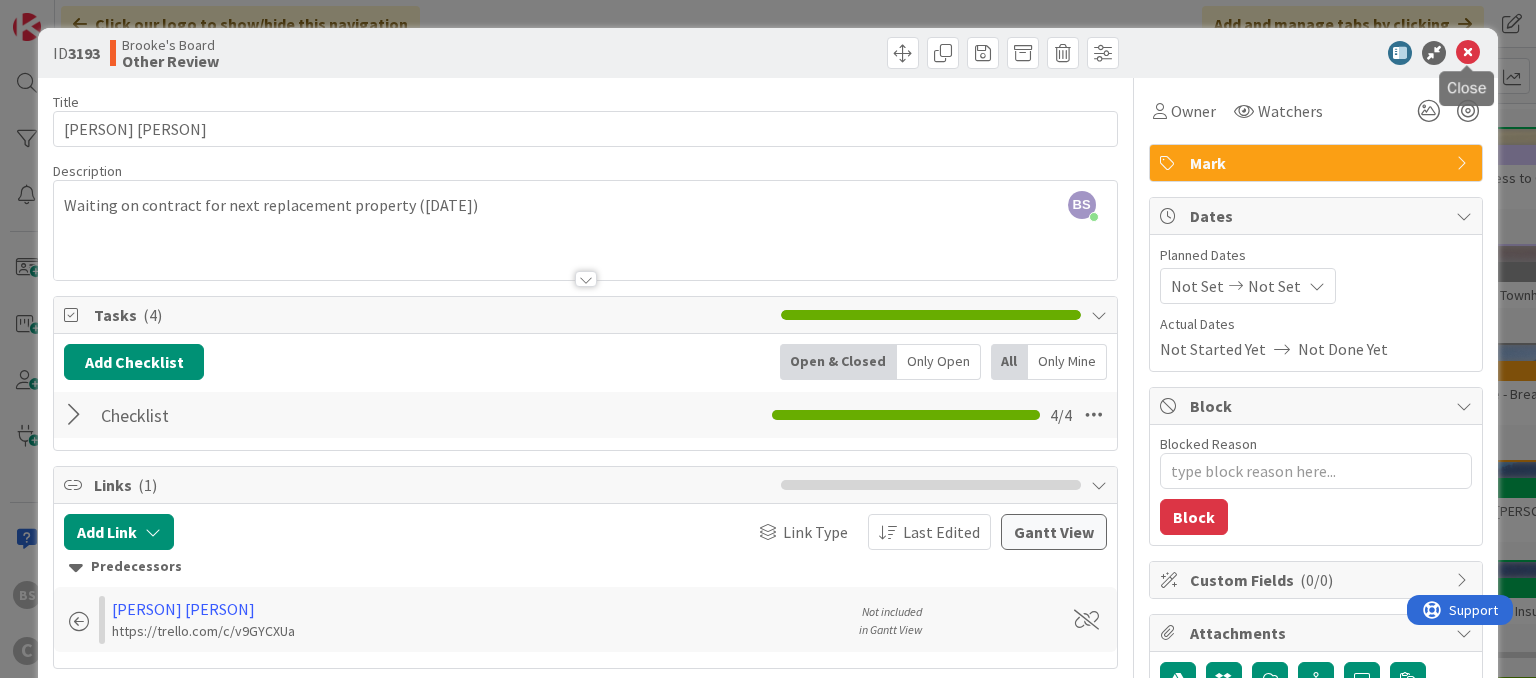click at bounding box center [1468, 53] 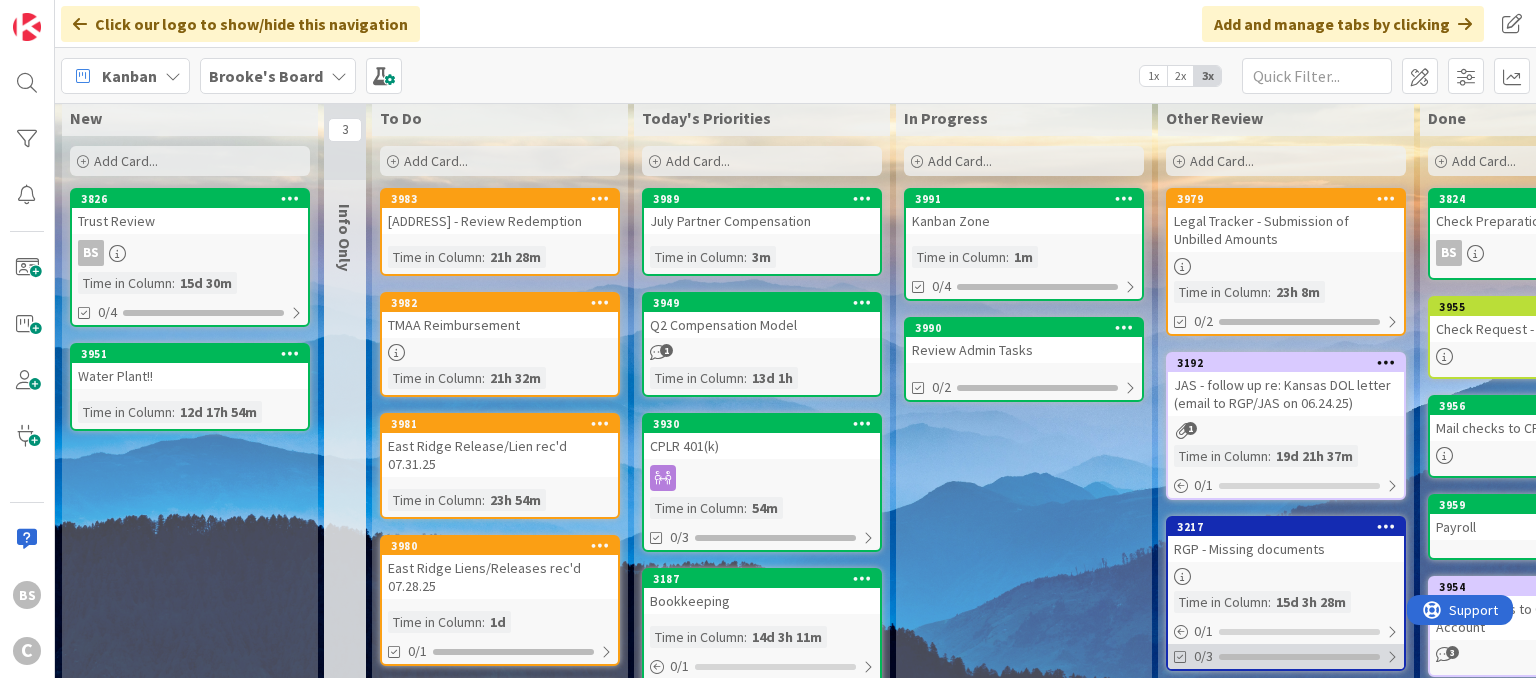scroll, scrollTop: 0, scrollLeft: 0, axis: both 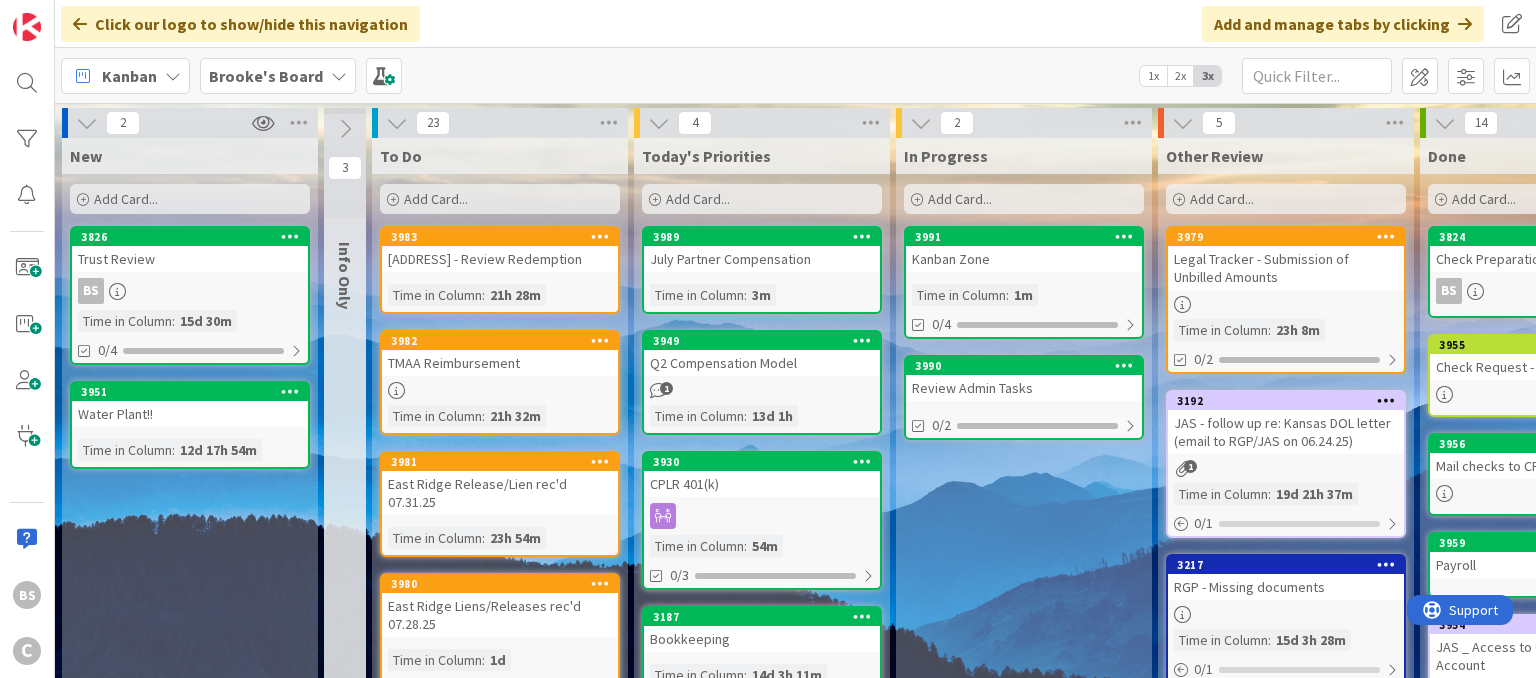 click on "TMAA Reimbursement" at bounding box center [500, 363] 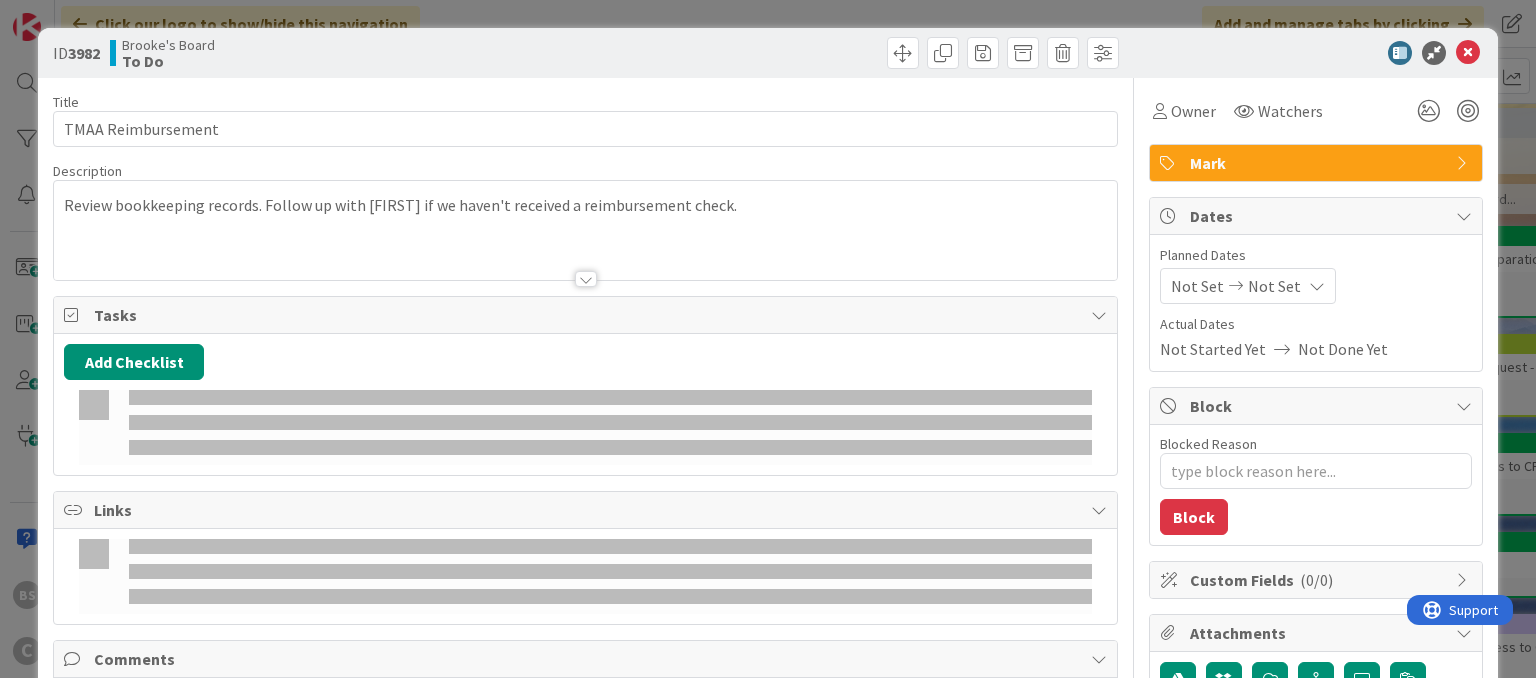 type on "x" 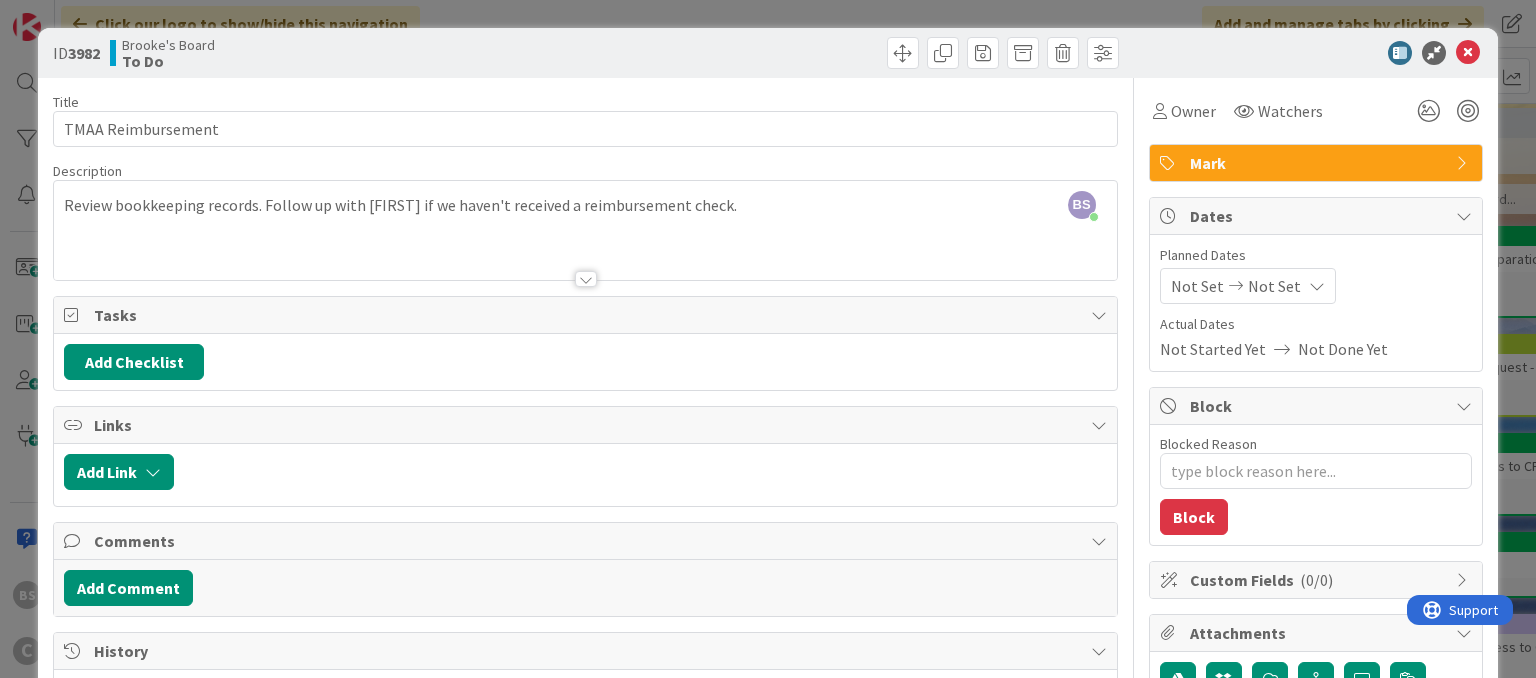 click on "Review bookkeeping records. Follow up with [FIRST] if we haven't received a reimbursement check." at bounding box center [585, 235] 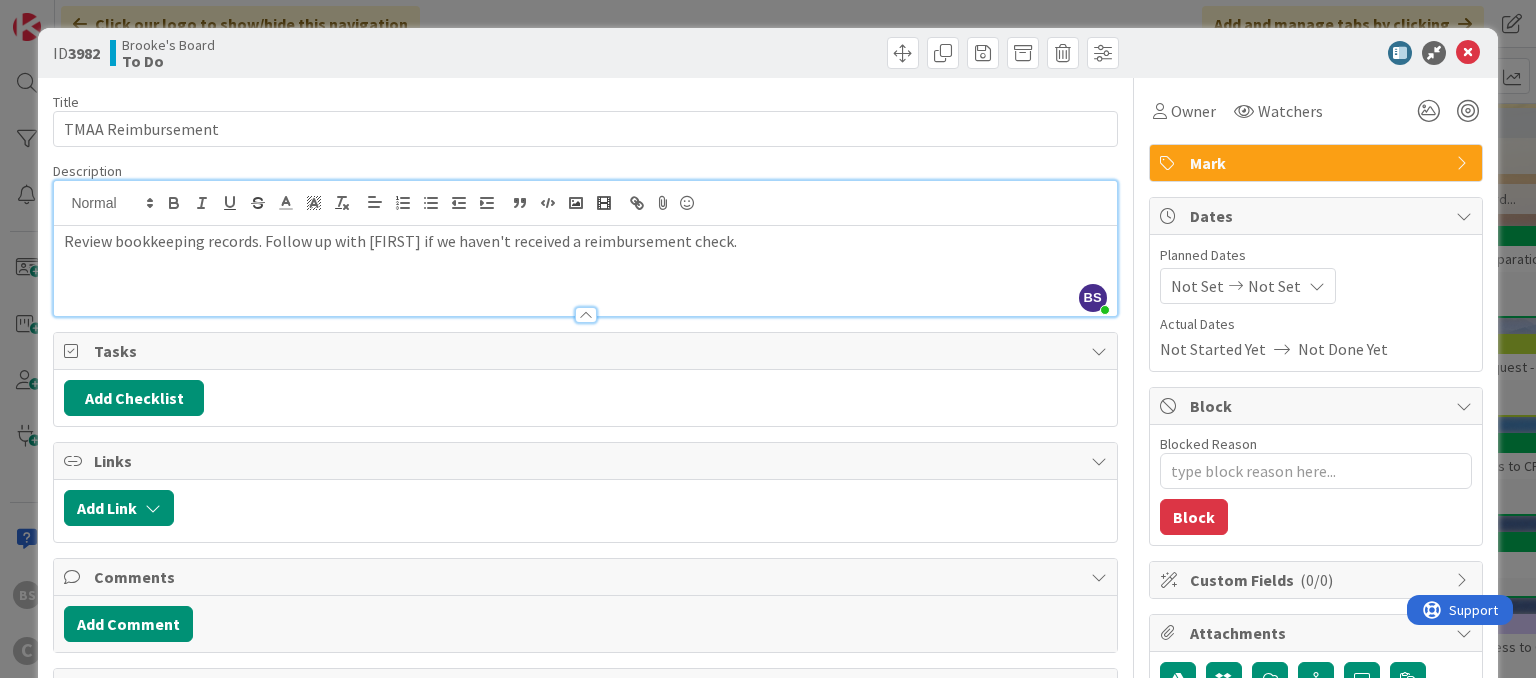 type 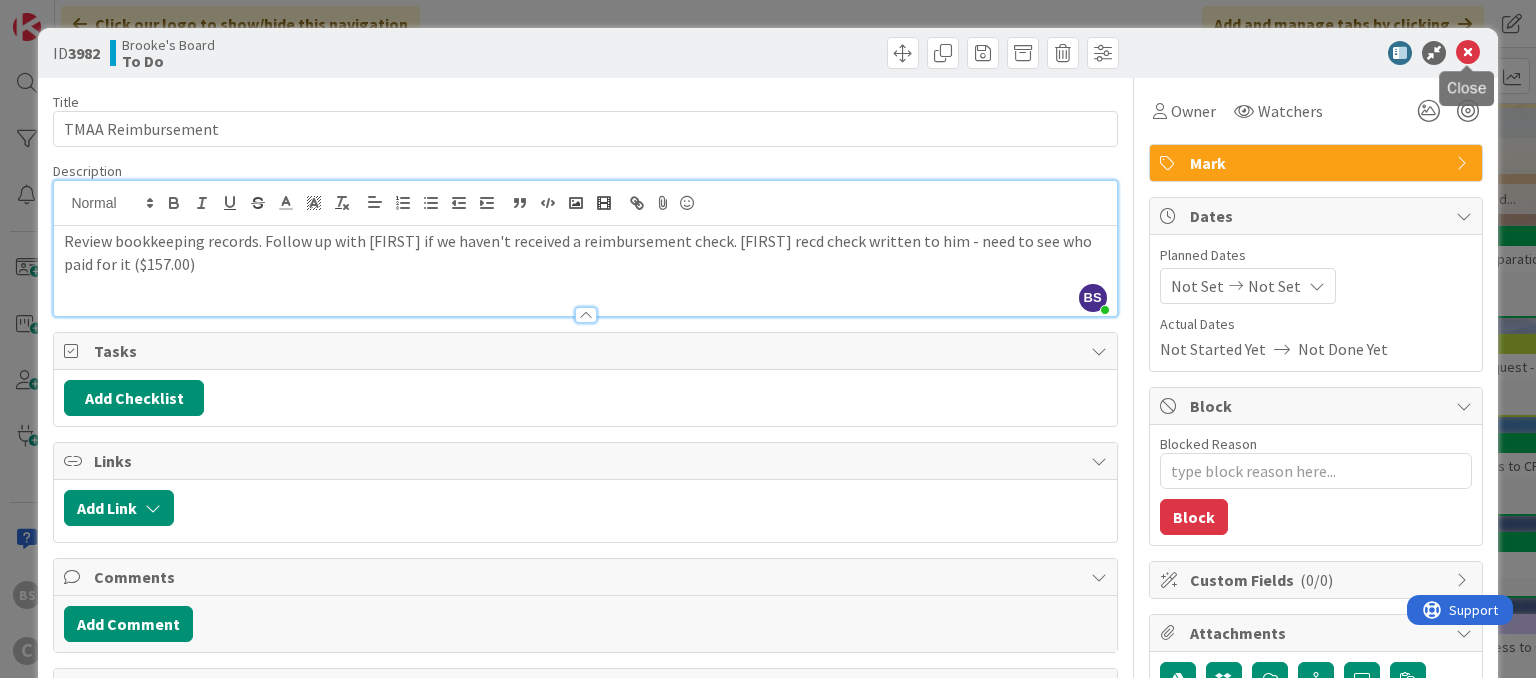 click at bounding box center [1468, 53] 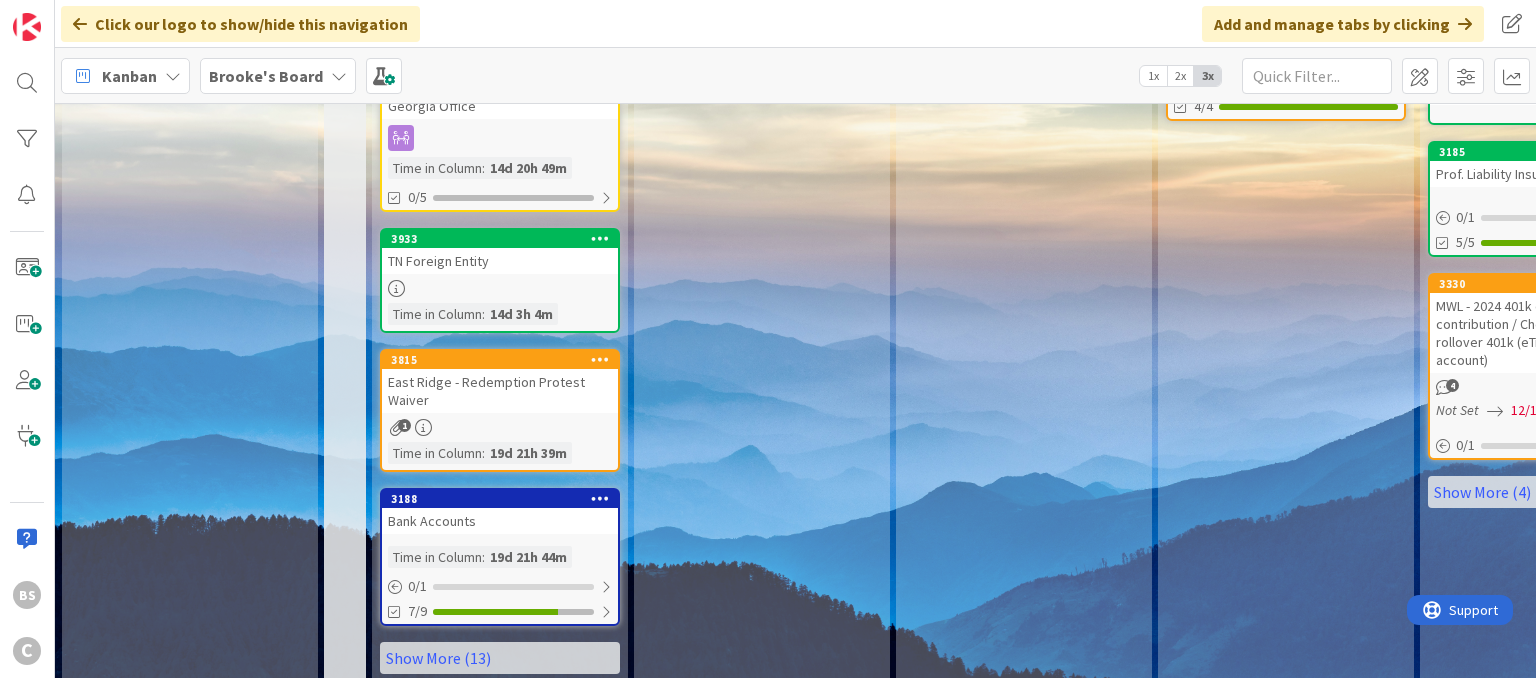 scroll, scrollTop: 907, scrollLeft: 0, axis: vertical 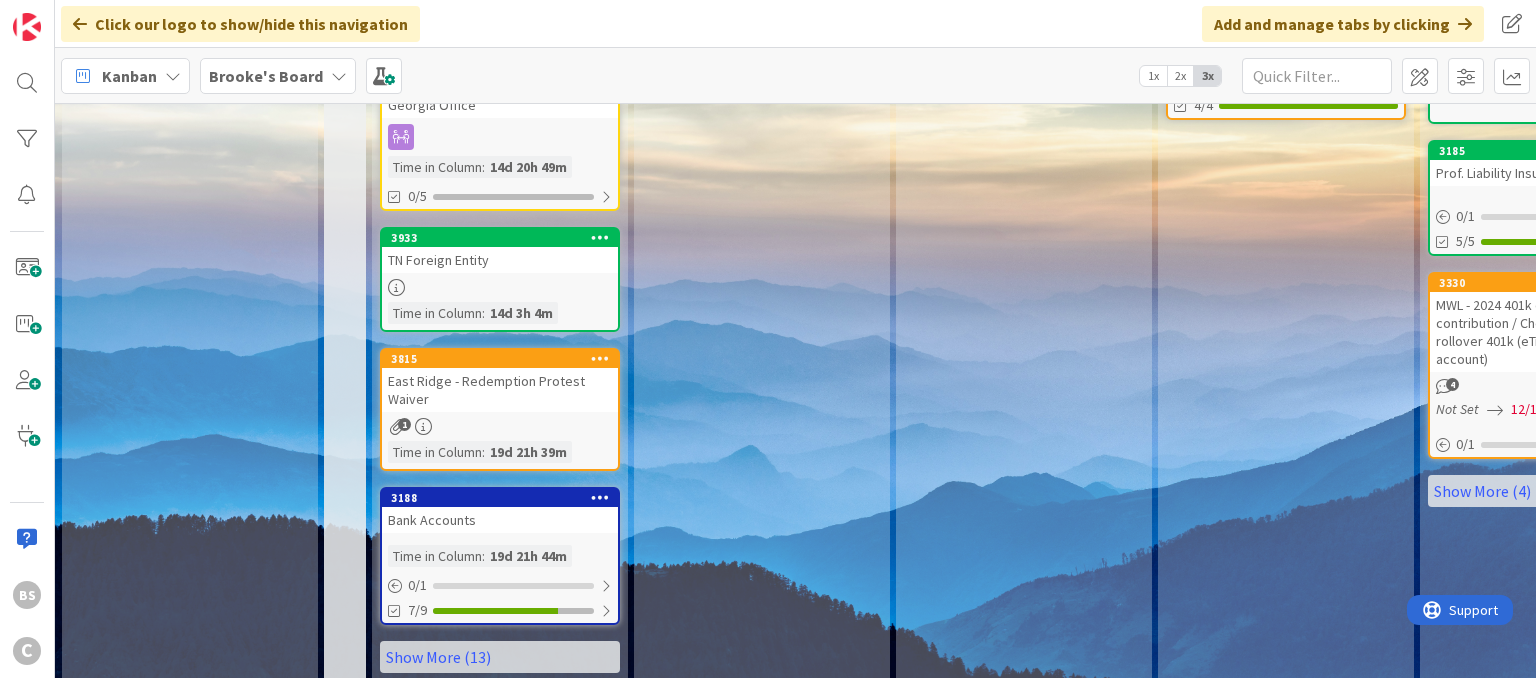 click on "3815" at bounding box center [500, 359] 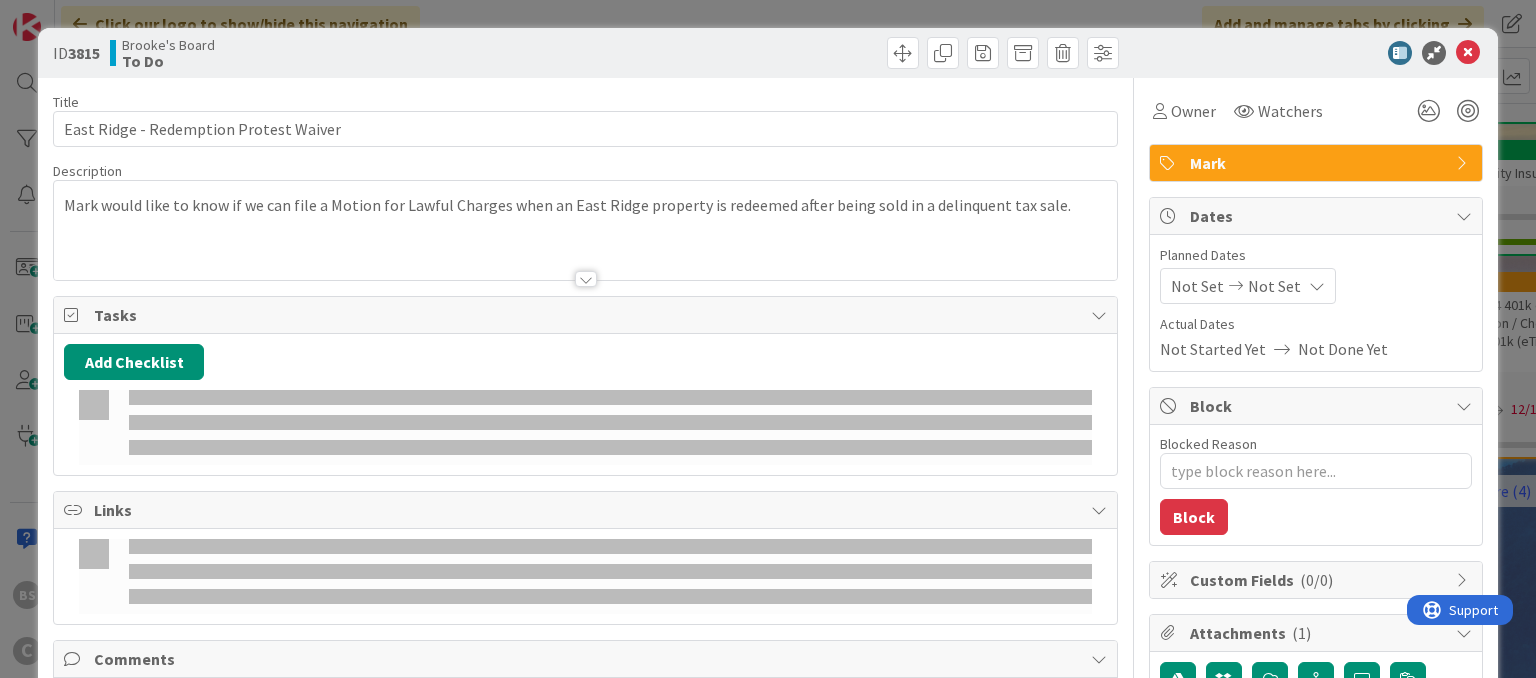 type on "x" 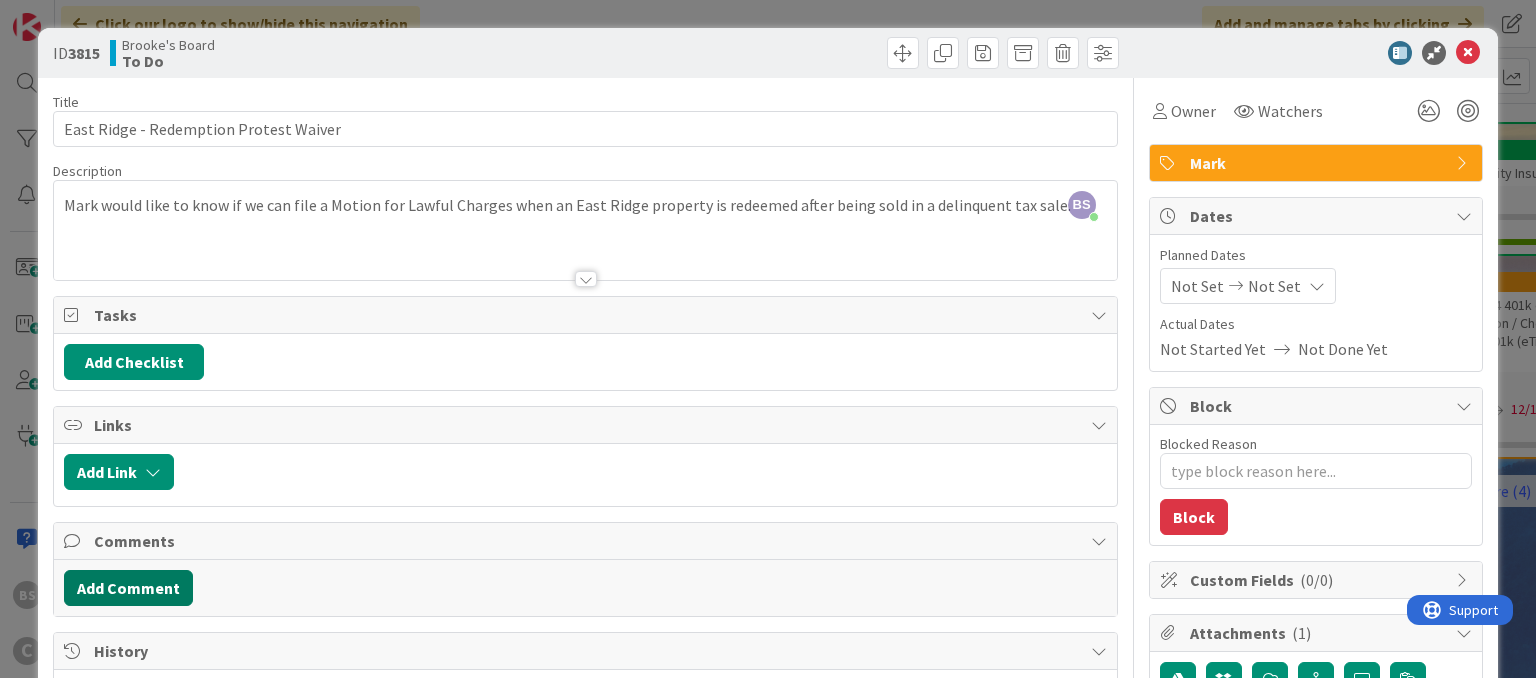 click on "Add Comment" at bounding box center [128, 588] 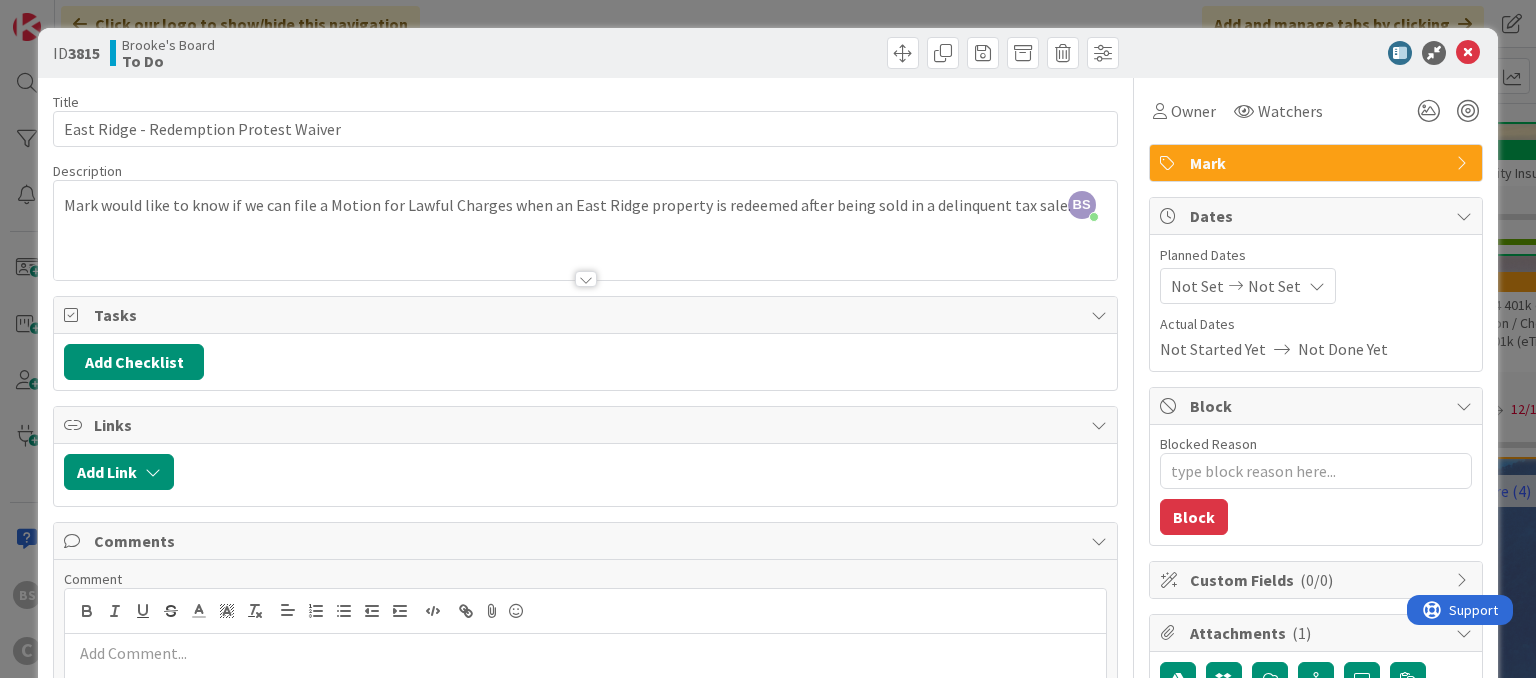 type 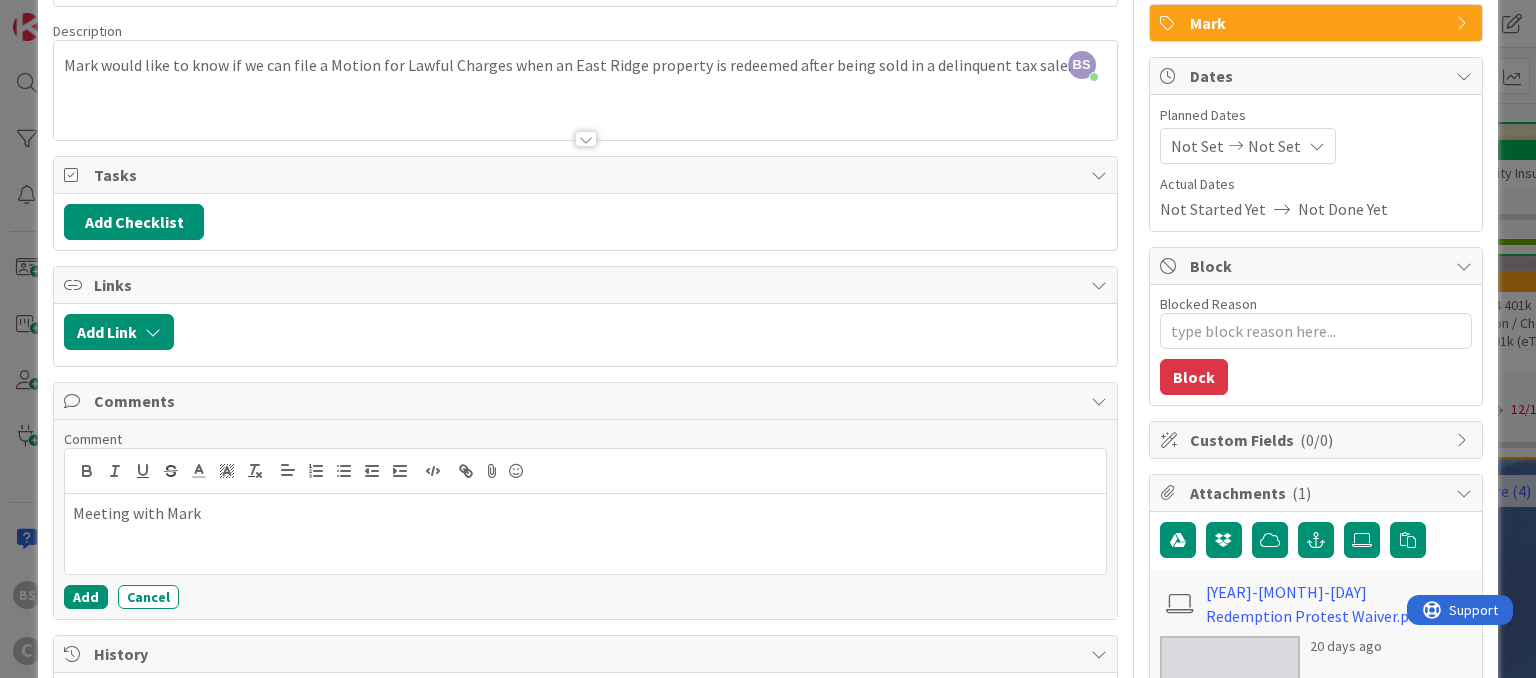 scroll, scrollTop: 236, scrollLeft: 0, axis: vertical 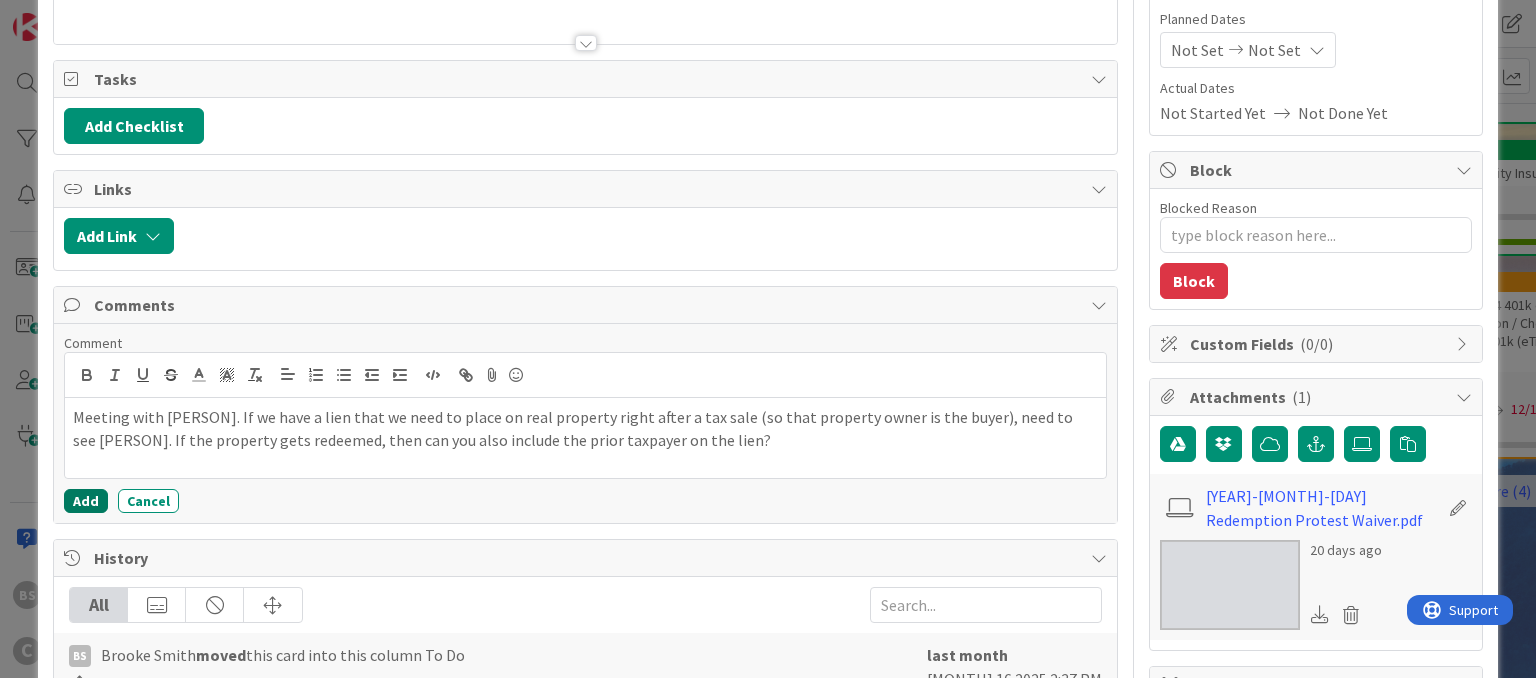 click on "Add" at bounding box center (86, 501) 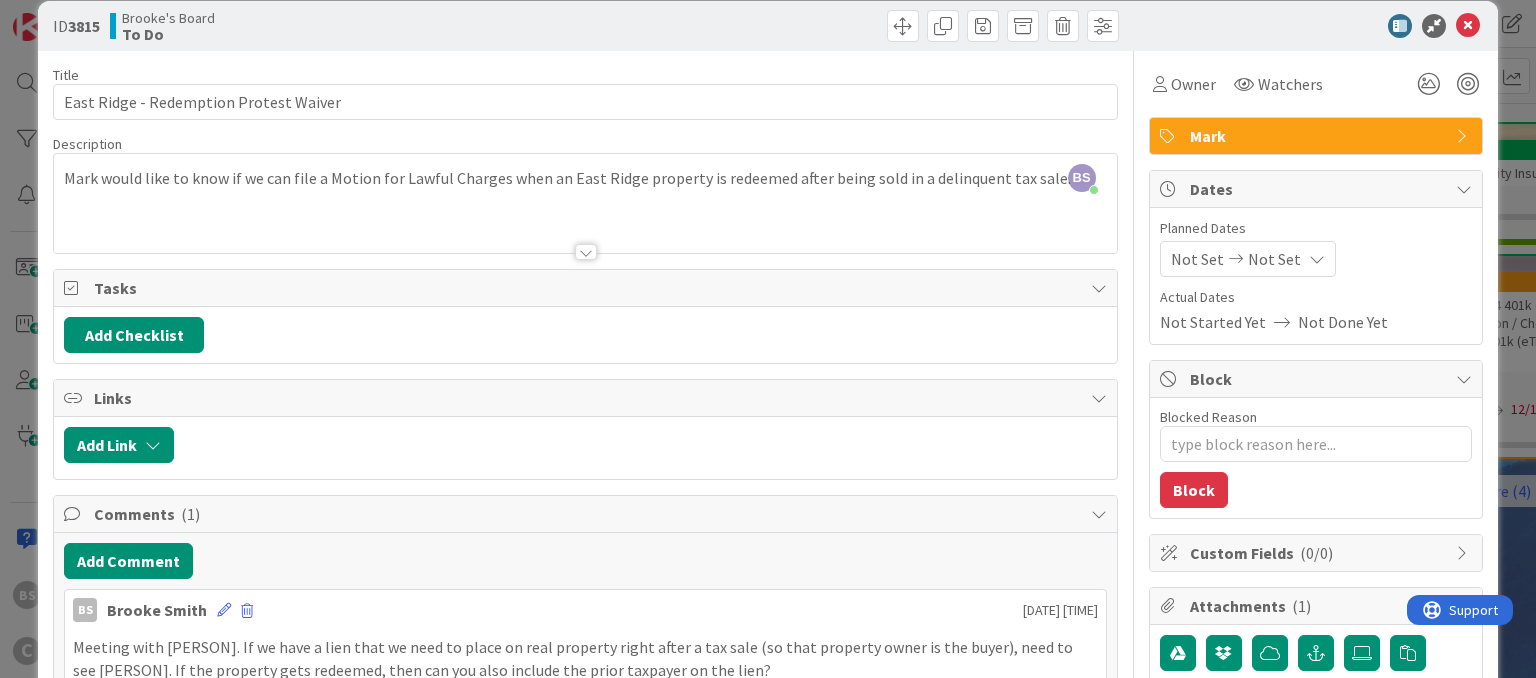 scroll, scrollTop: 0, scrollLeft: 0, axis: both 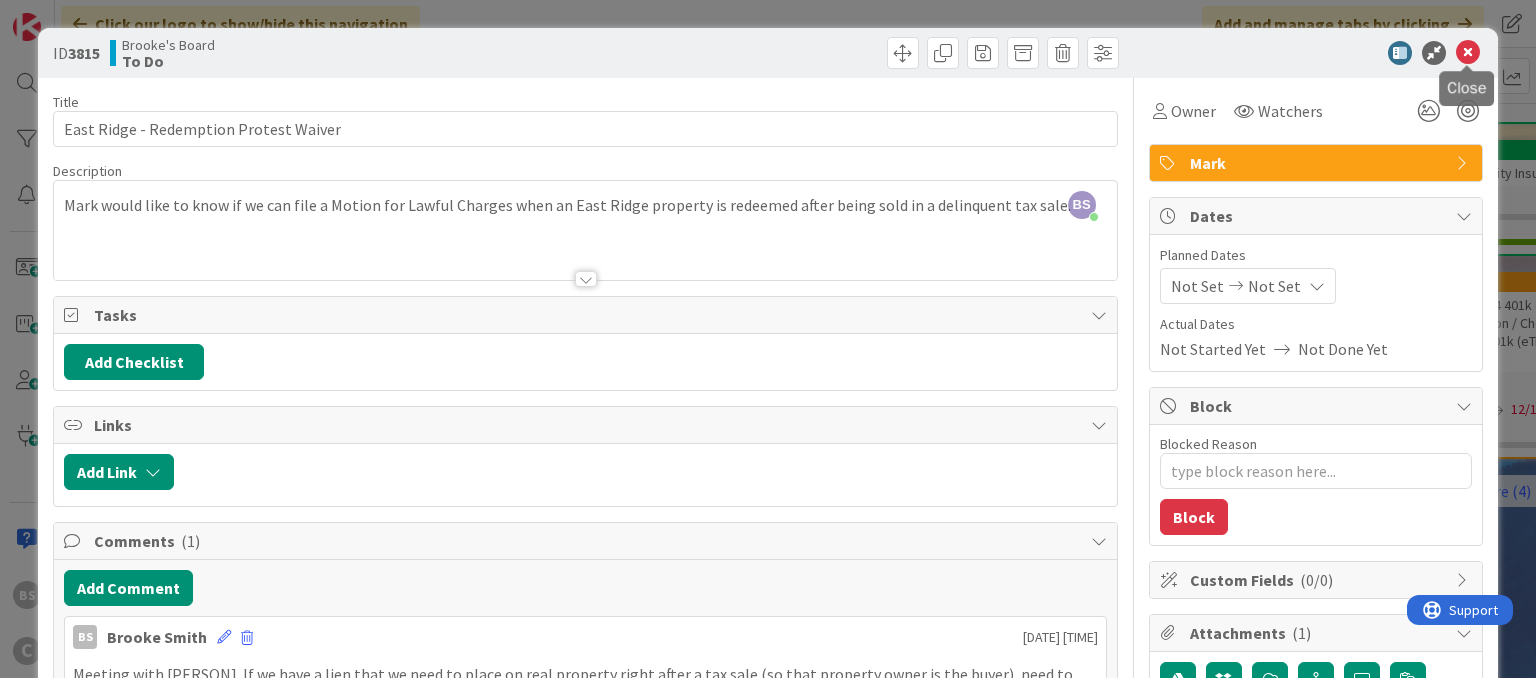 click at bounding box center [1468, 53] 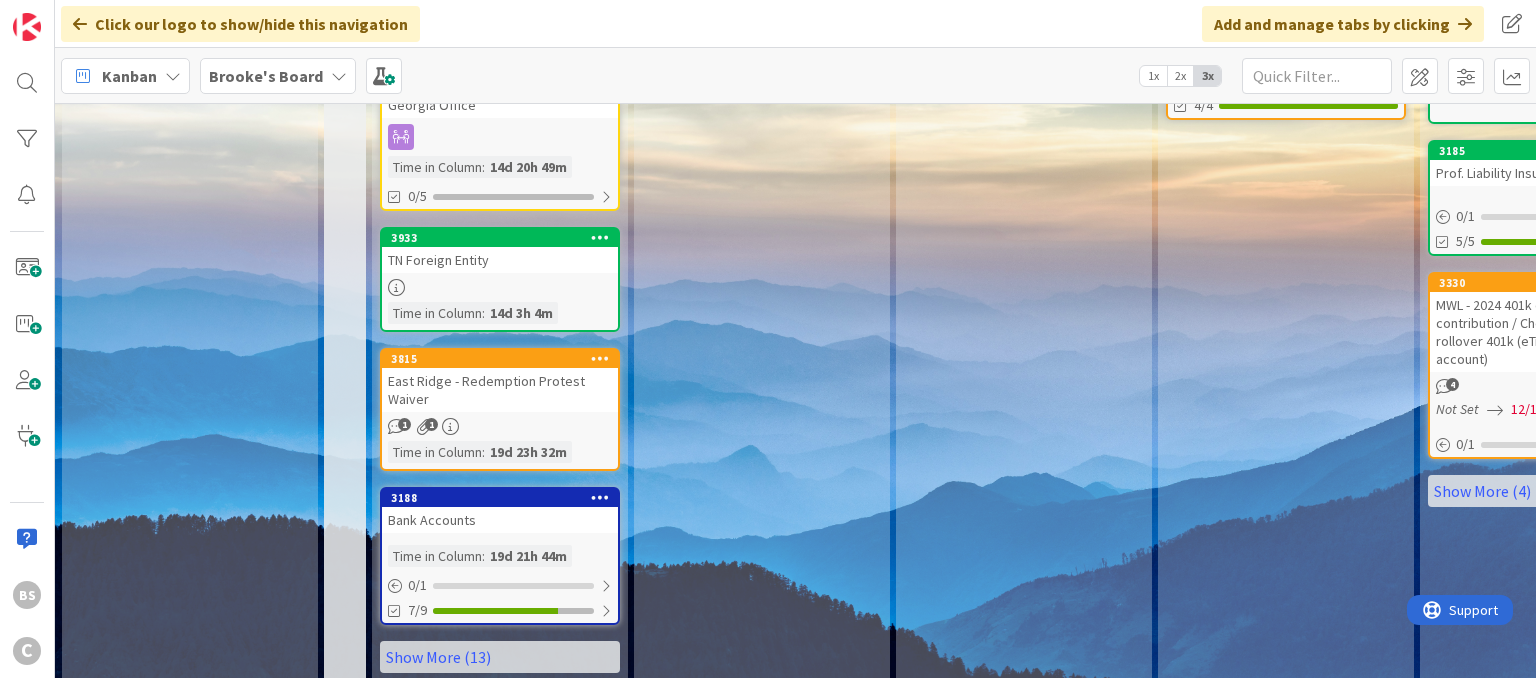 scroll, scrollTop: 833, scrollLeft: 0, axis: vertical 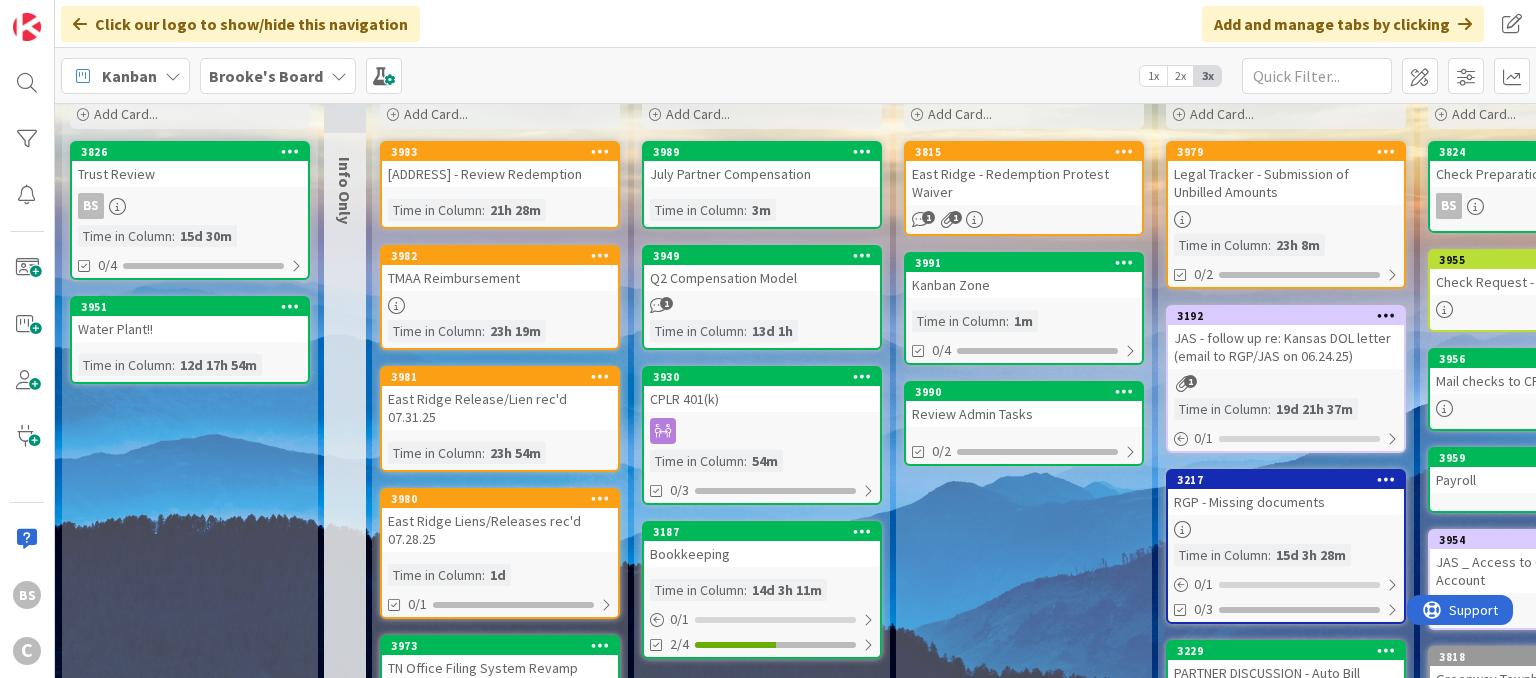 click on "[ADDRESS] - Review Redemption" at bounding box center (500, 174) 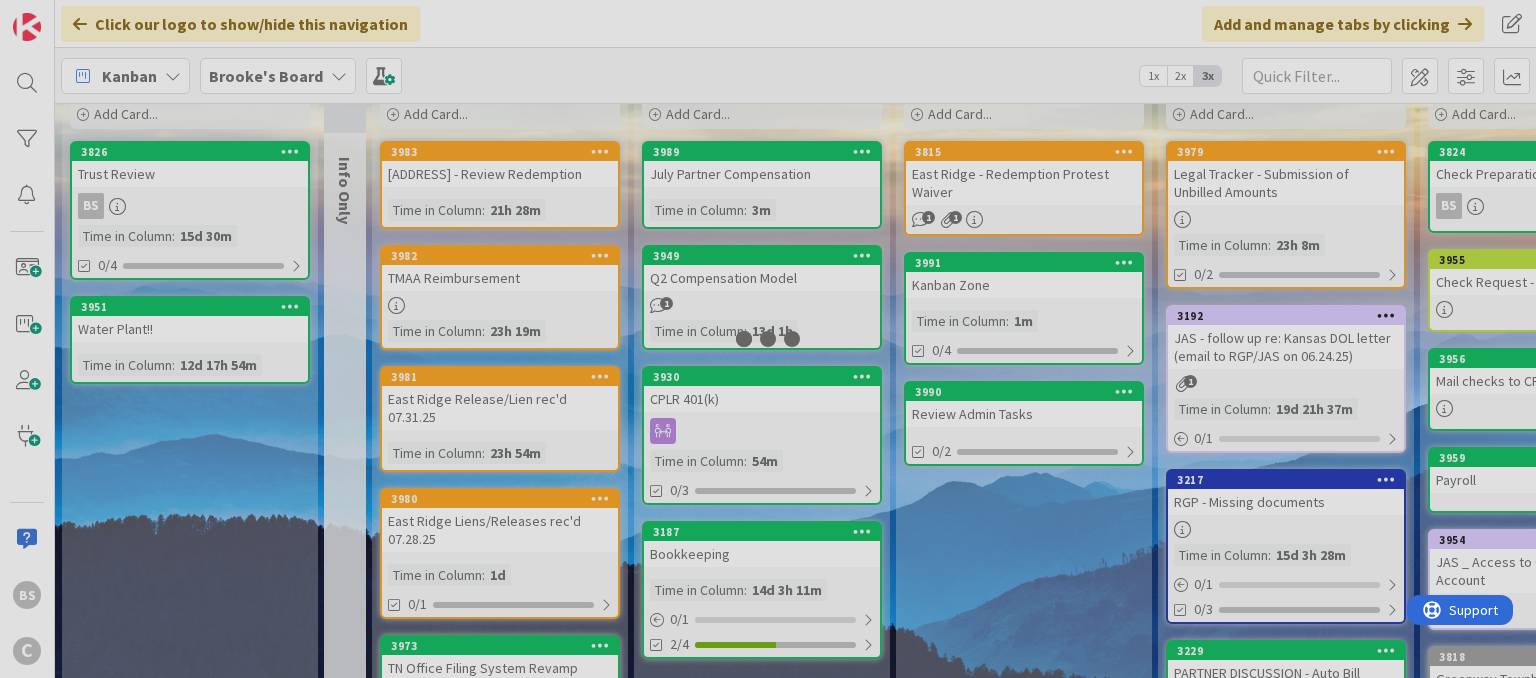 click on "2 New Add Card... 3826 Trust Review BS Time in Column : 15d 30m 0/4 3951 Water Plant!! Time in Column : 12d 17h 54m 3 Info Only 22 To Do Add Card... 3983 2002 [STREET] - Review Redemption Time in Column : 21h 28m 3982 TMAA Reimbursement  Time in Column : 23h 19m 3981 East Ridge Release/Lien rec'd 07.31.25 Time in Column : 23h 54m 3980 East Ridge Liens/Releases rec'd 07.28.25 Time in Column : 1d  0/1 3973 TN Office Filing System Revamp Time in Column : 5d 22m 0/1 3830 IT Health Checkup Time in Column : 1d 3h 18m 3931 Georgia Office Time in Column : 14d 20h 49m 0/5 3933 TN Foreign Entity Time in Column : 14d 3h 4m 3188 Bank Accounts Time in Column : 19d 21h 44m 0 / 1 7/9 3825 Trust Review BS Time in Column : 15d 5h 49m 0/4 Show More (12) 4 Today's Priorities Add Card... 3989 July Partner Compensation Time in Column : 3m 3949 Q2 Compensation Model 1 Time in Column : 13d 1h  3930 CPLR 401(k) Time in Column : 54m 0/3 3187 Bookkeeping Time in Column : 14d 3h 11m 0 / 1 2/4 3 In Progress Add Card... Template 0 /" at bounding box center (795, 390) 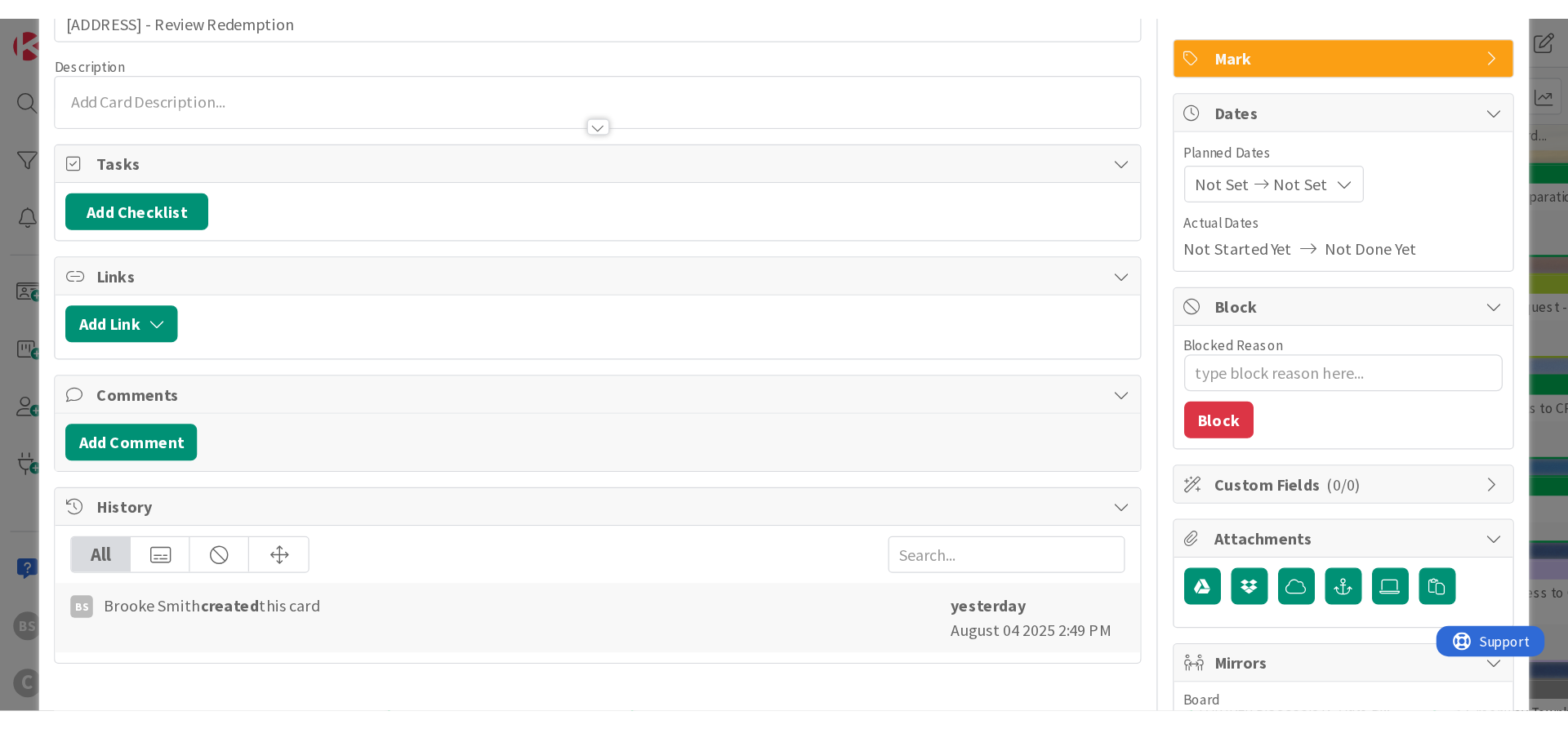 scroll, scrollTop: 0, scrollLeft: 0, axis: both 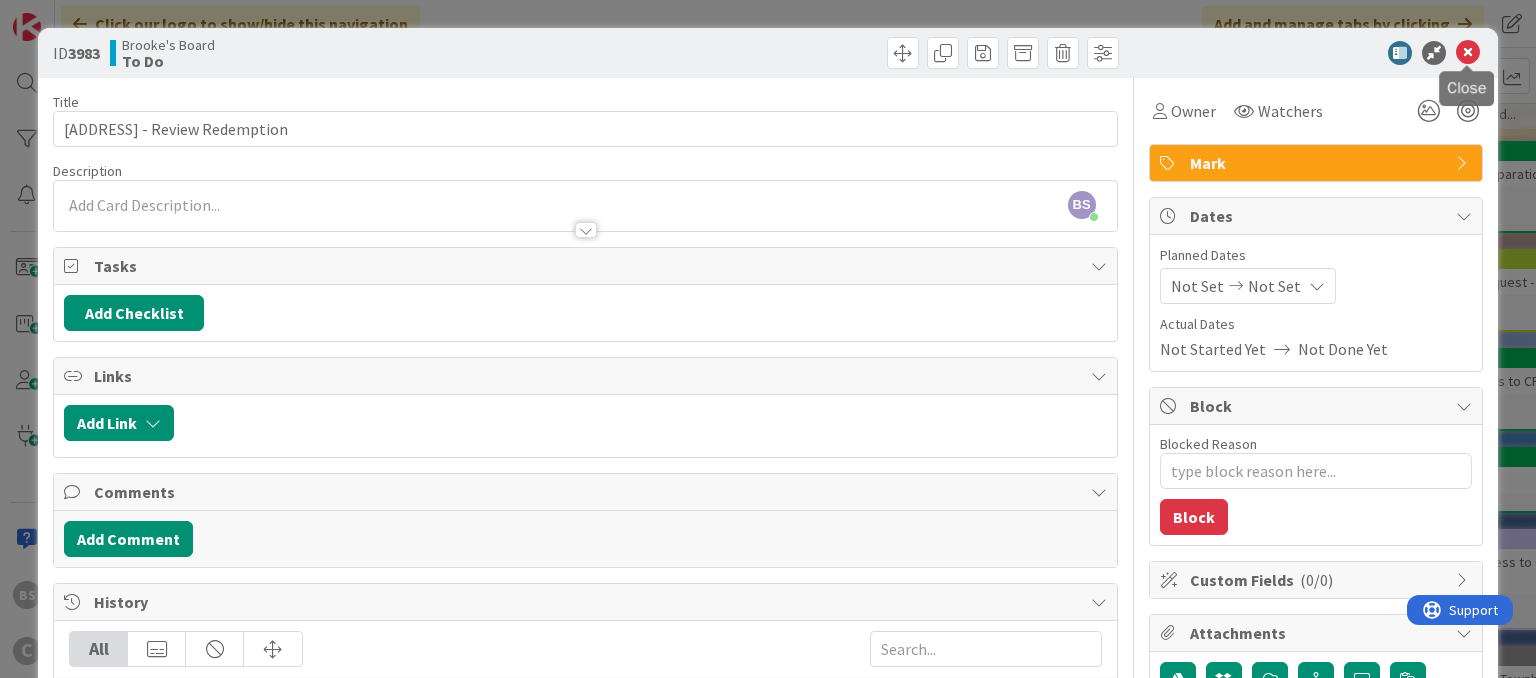 click at bounding box center (1468, 53) 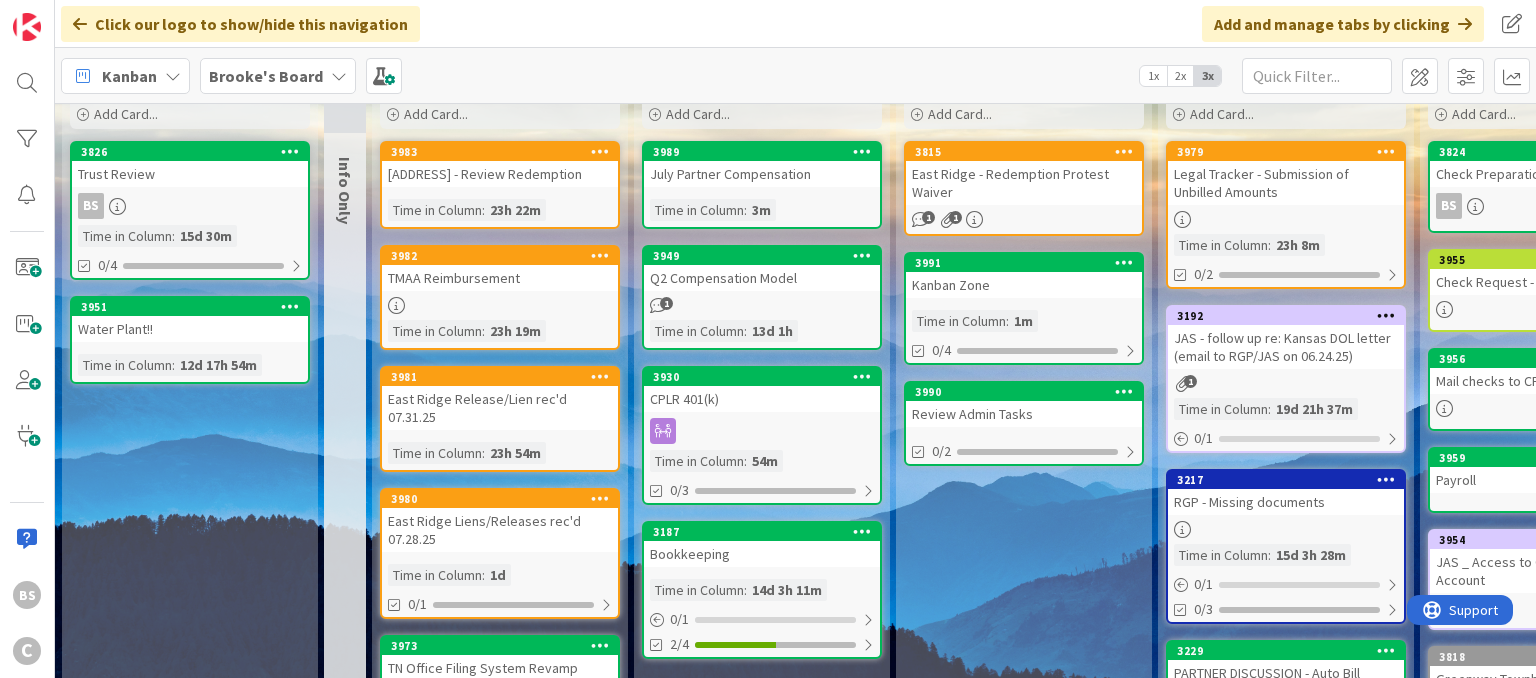 click on "Brooke's Board" at bounding box center (266, 76) 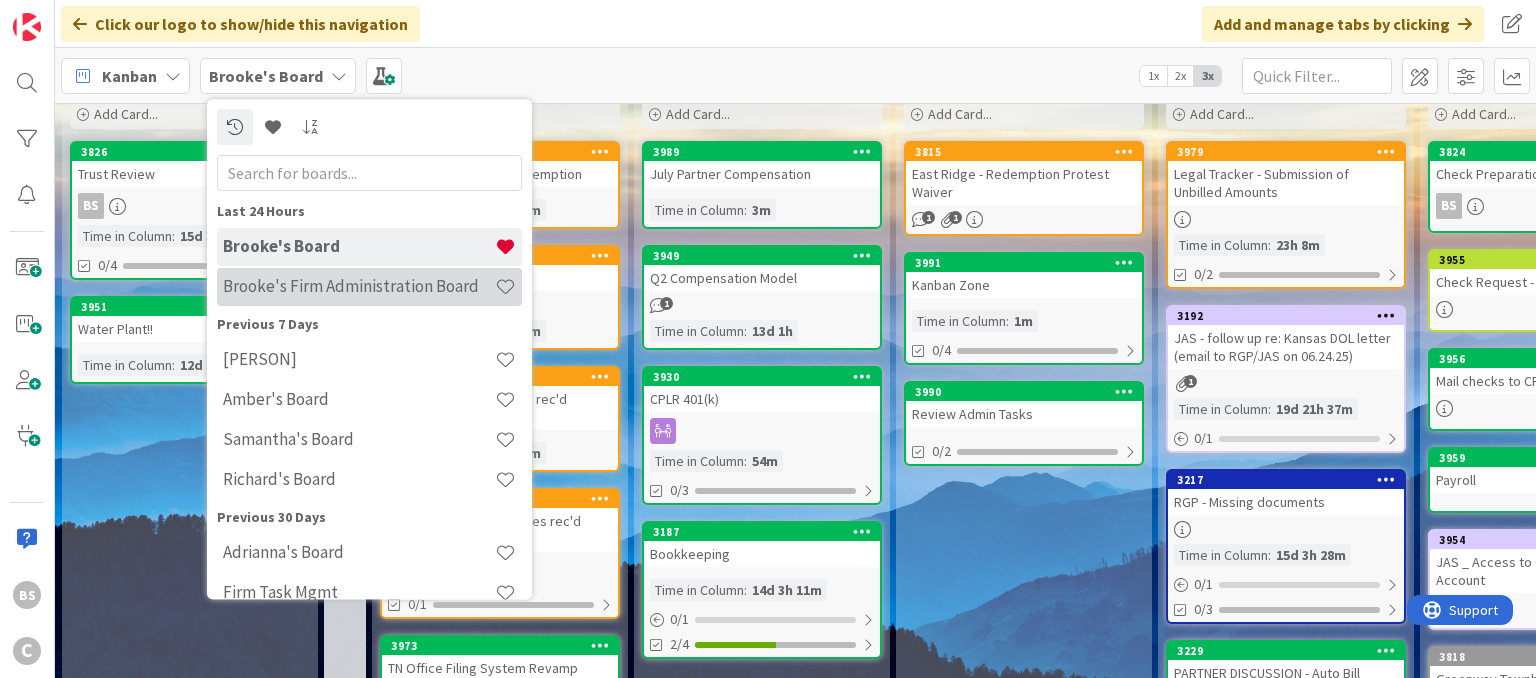 click on "Brooke's Firm Administration Board" at bounding box center [359, 287] 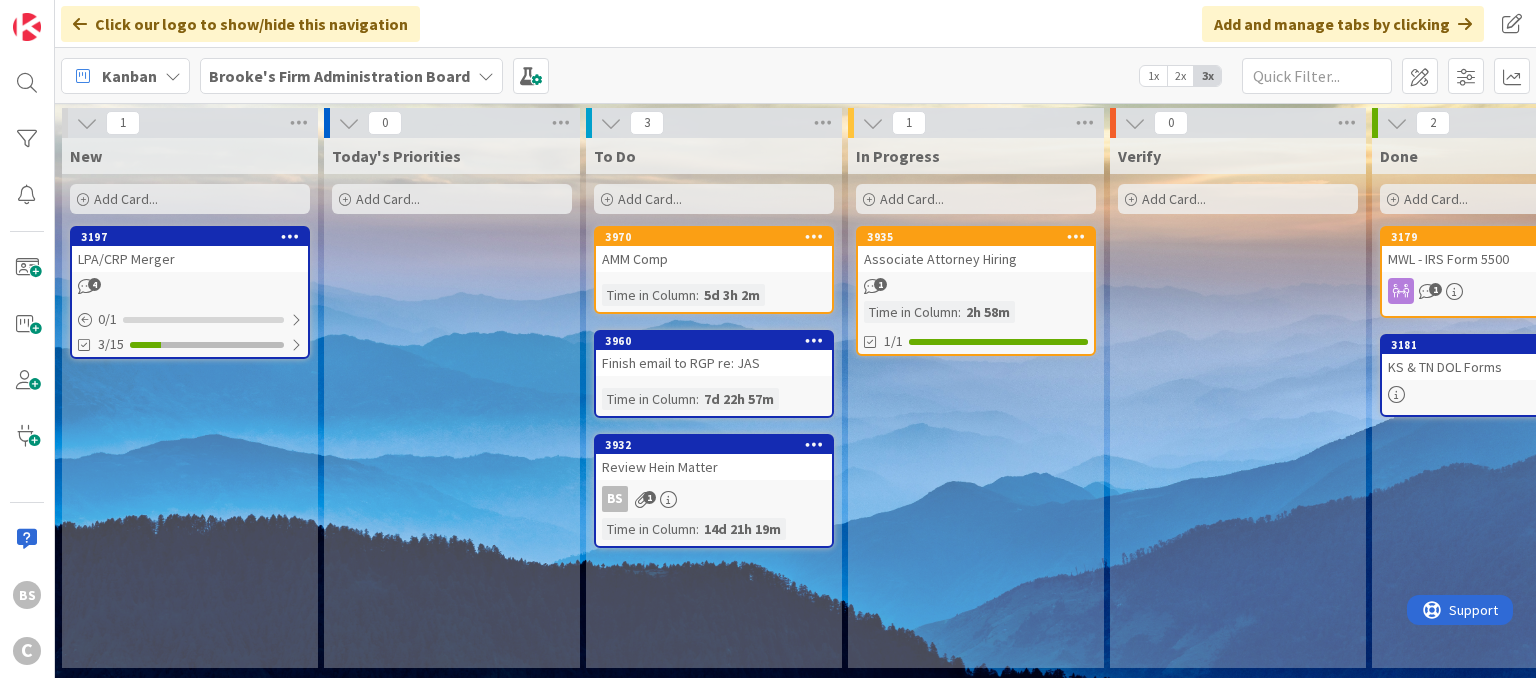 click on "Brooke's Firm Administration Board" at bounding box center [339, 76] 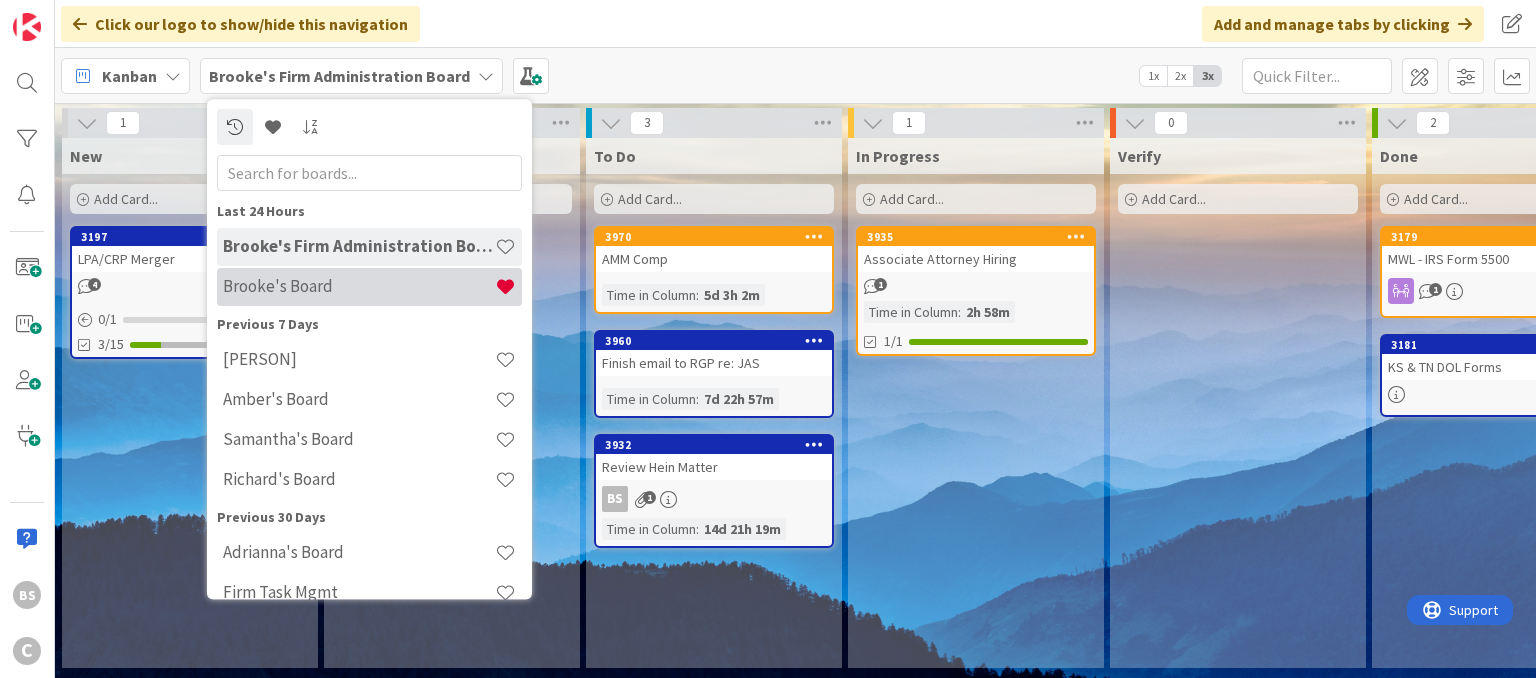 click on "Brooke's Board" at bounding box center (359, 287) 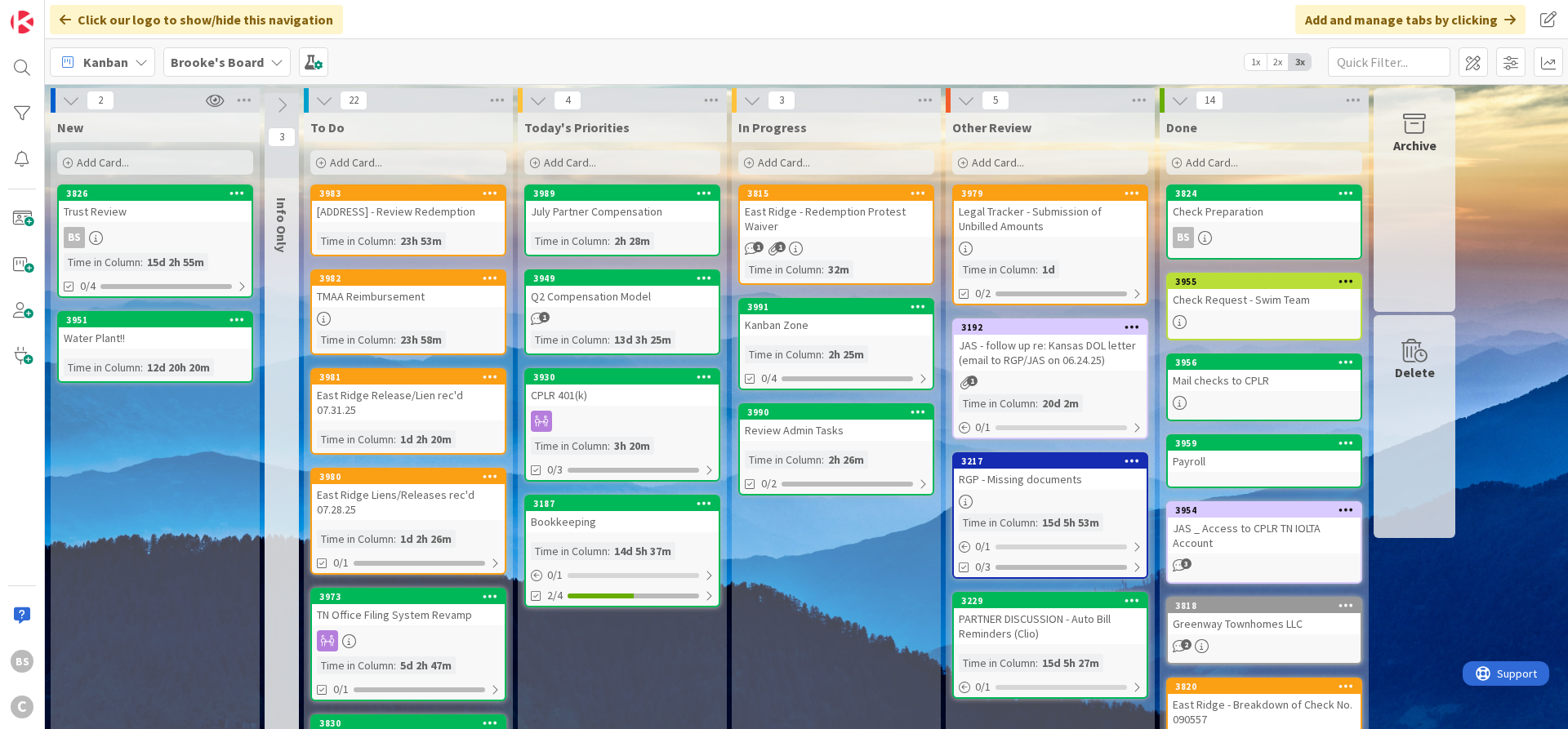 click on "Brooke's Board" at bounding box center (217, 62) 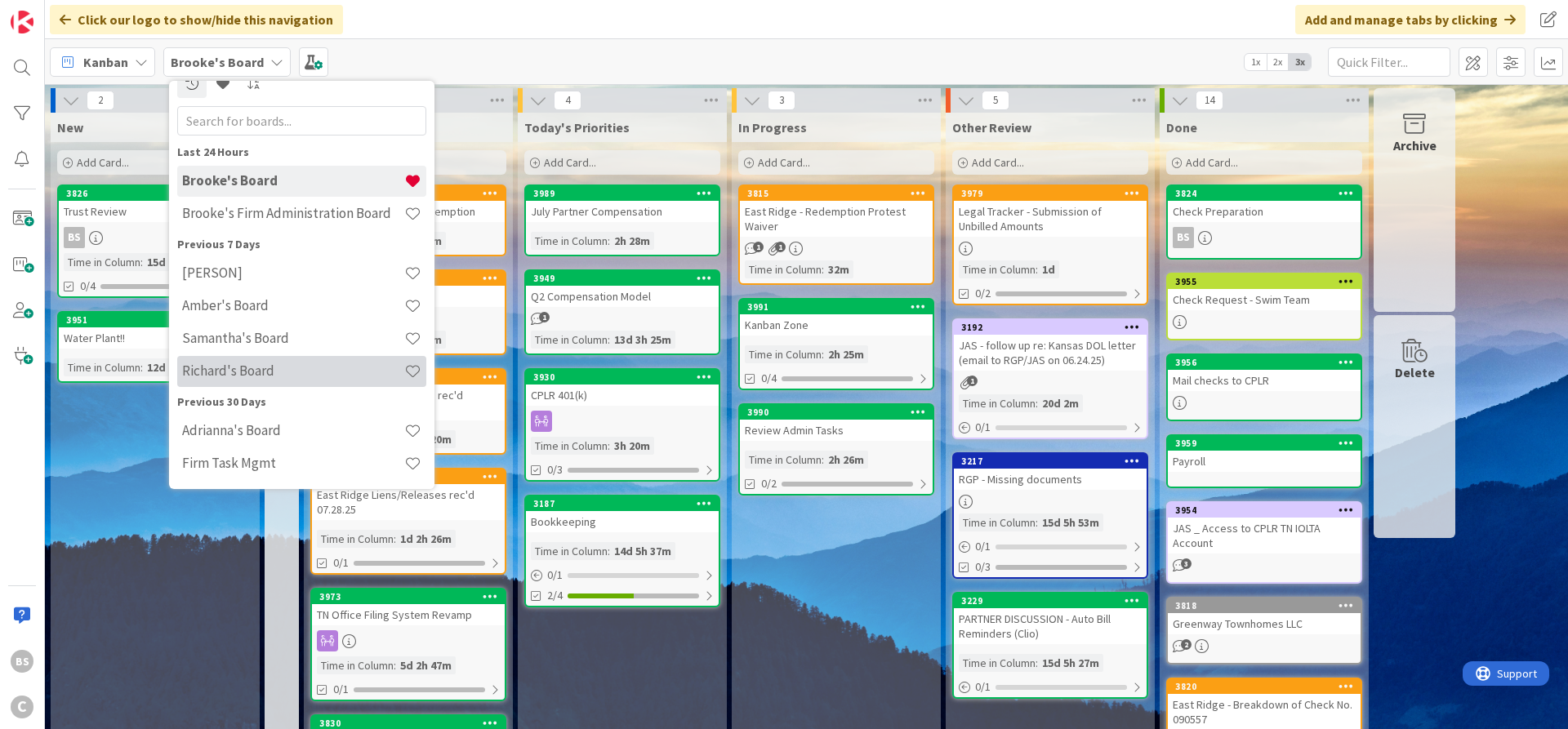 scroll, scrollTop: 0, scrollLeft: 0, axis: both 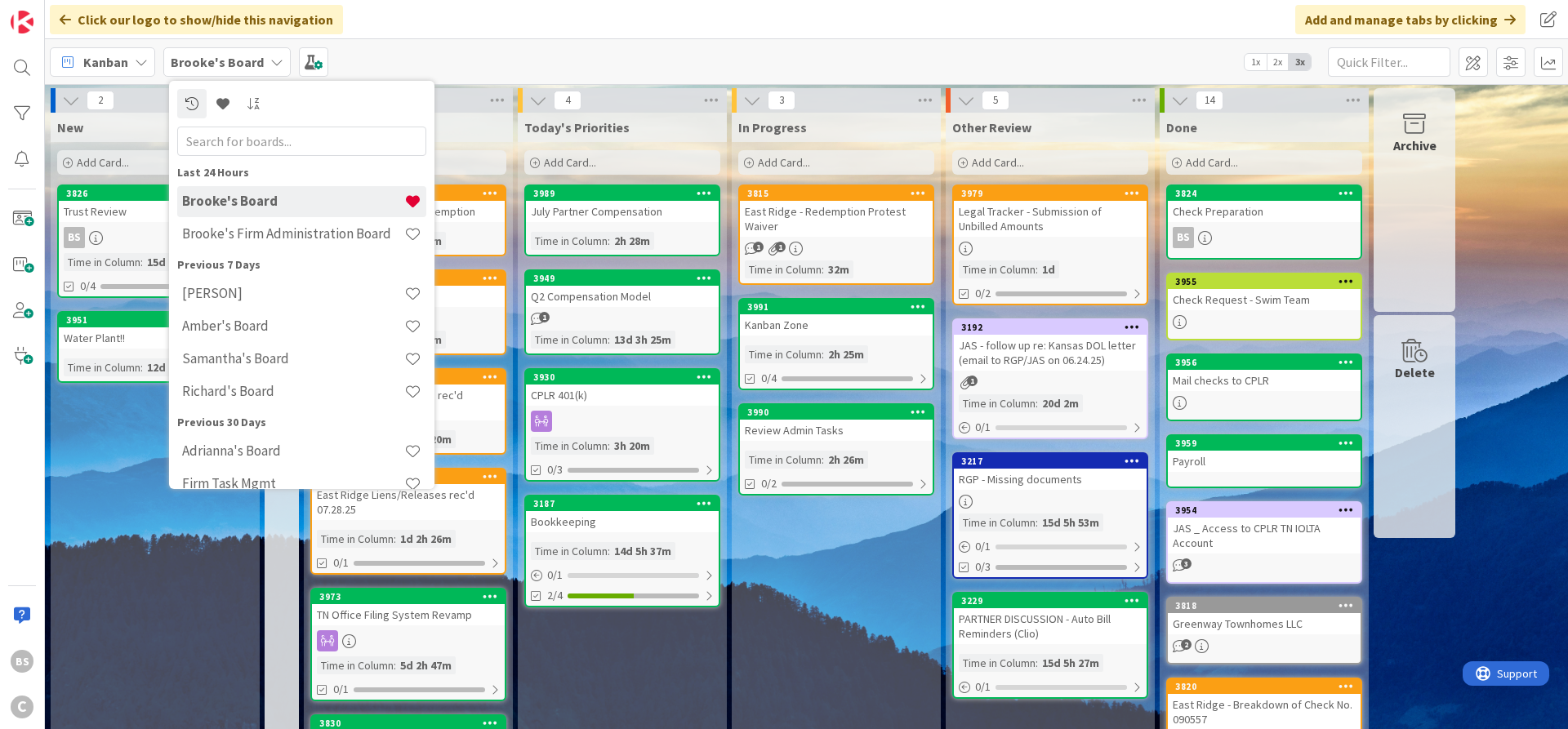 click on "Click our logo to show/hide this navigation Add and manage tabs by clicking" at bounding box center (806, 20) 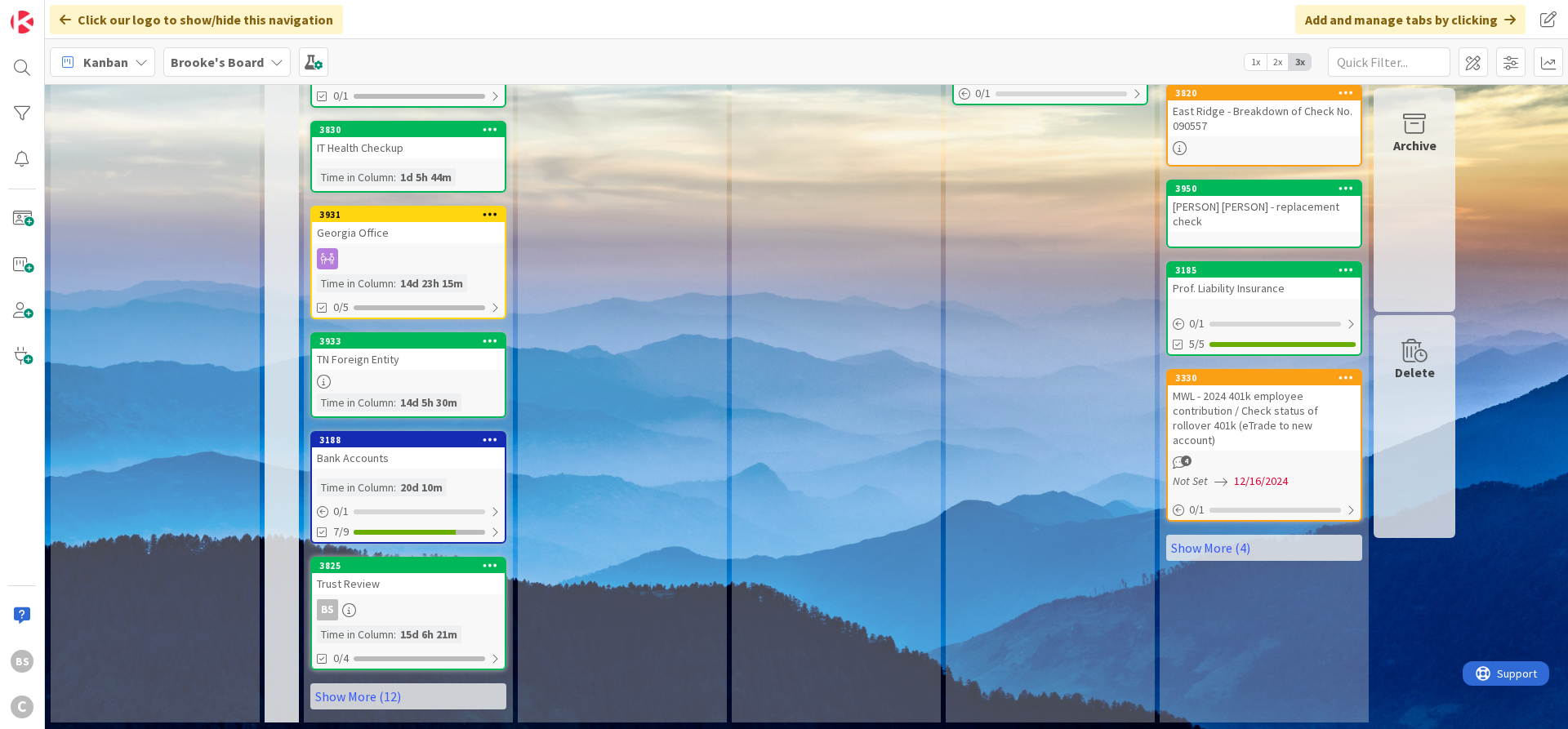 scroll, scrollTop: 595, scrollLeft: 0, axis: vertical 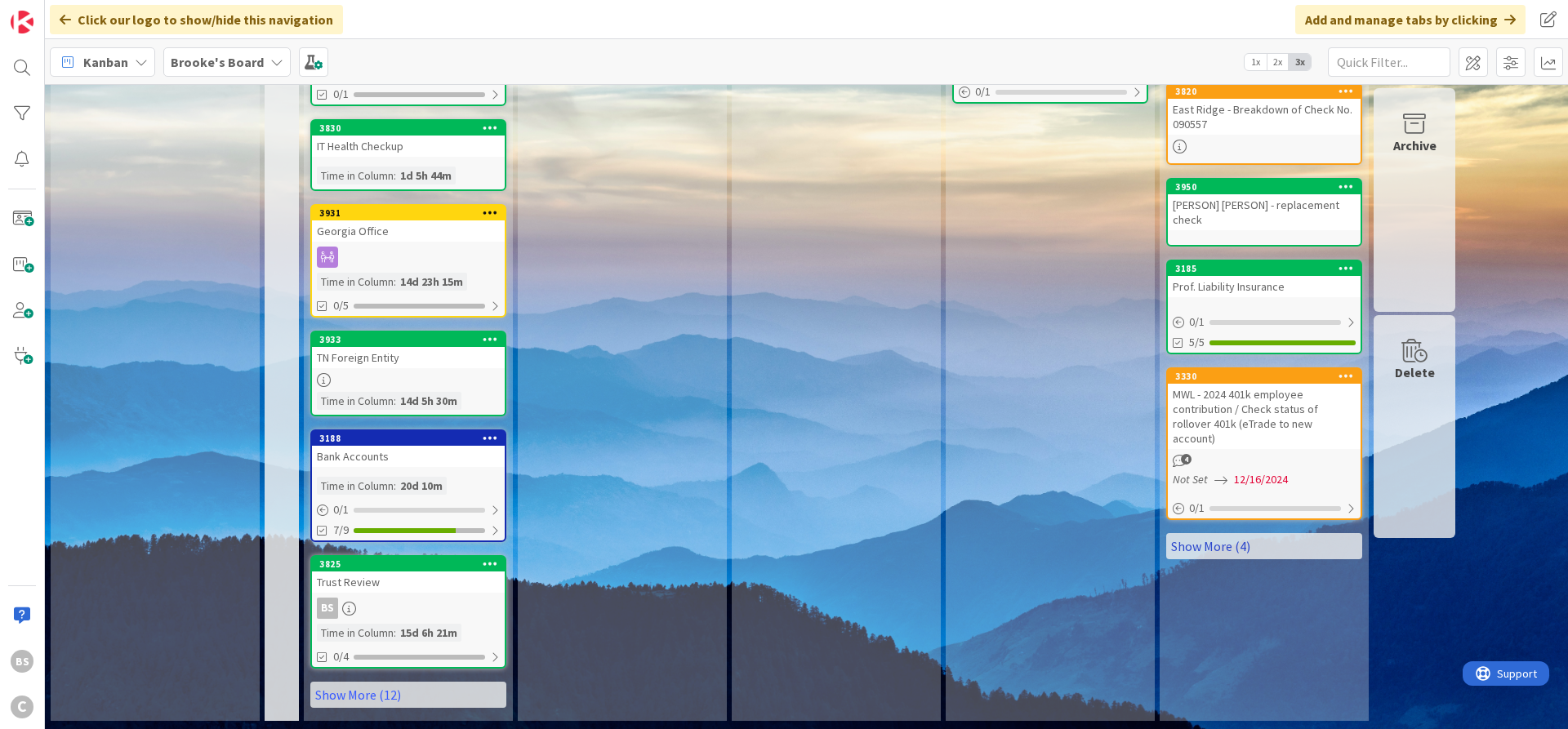 click on "Show More (4)" at bounding box center [1264, 546] 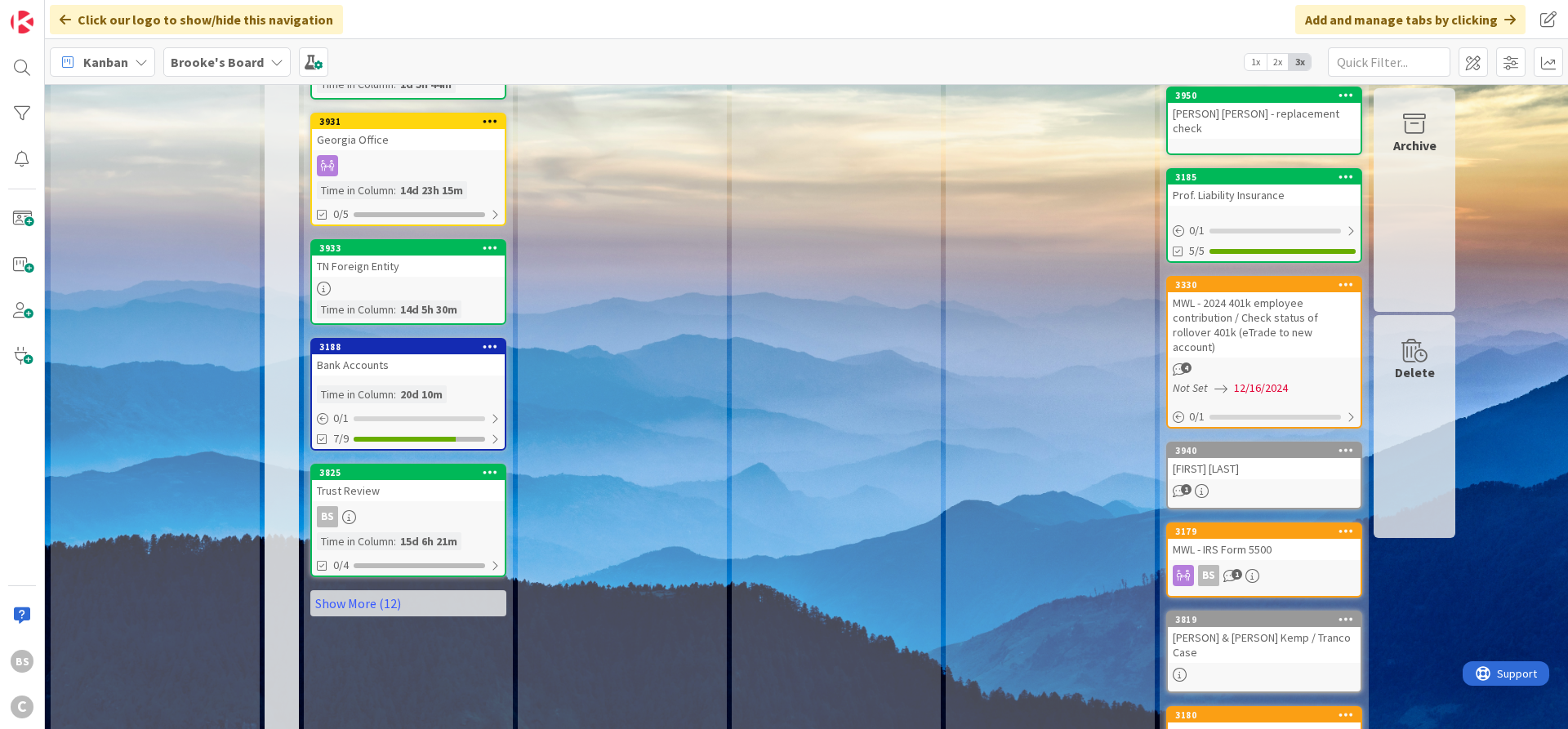 scroll, scrollTop: 768, scrollLeft: 0, axis: vertical 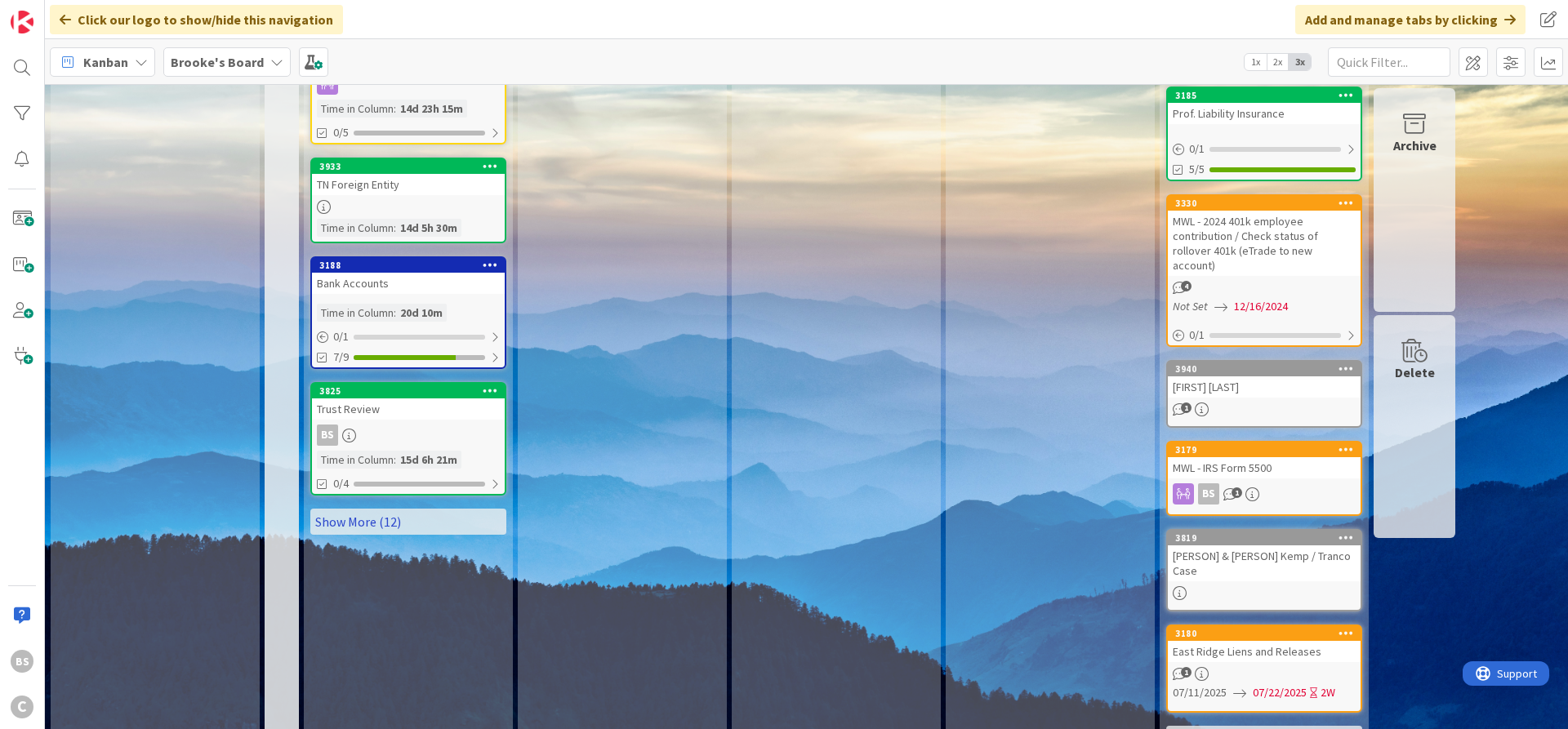 click on "Show More (12)" at bounding box center (408, 522) 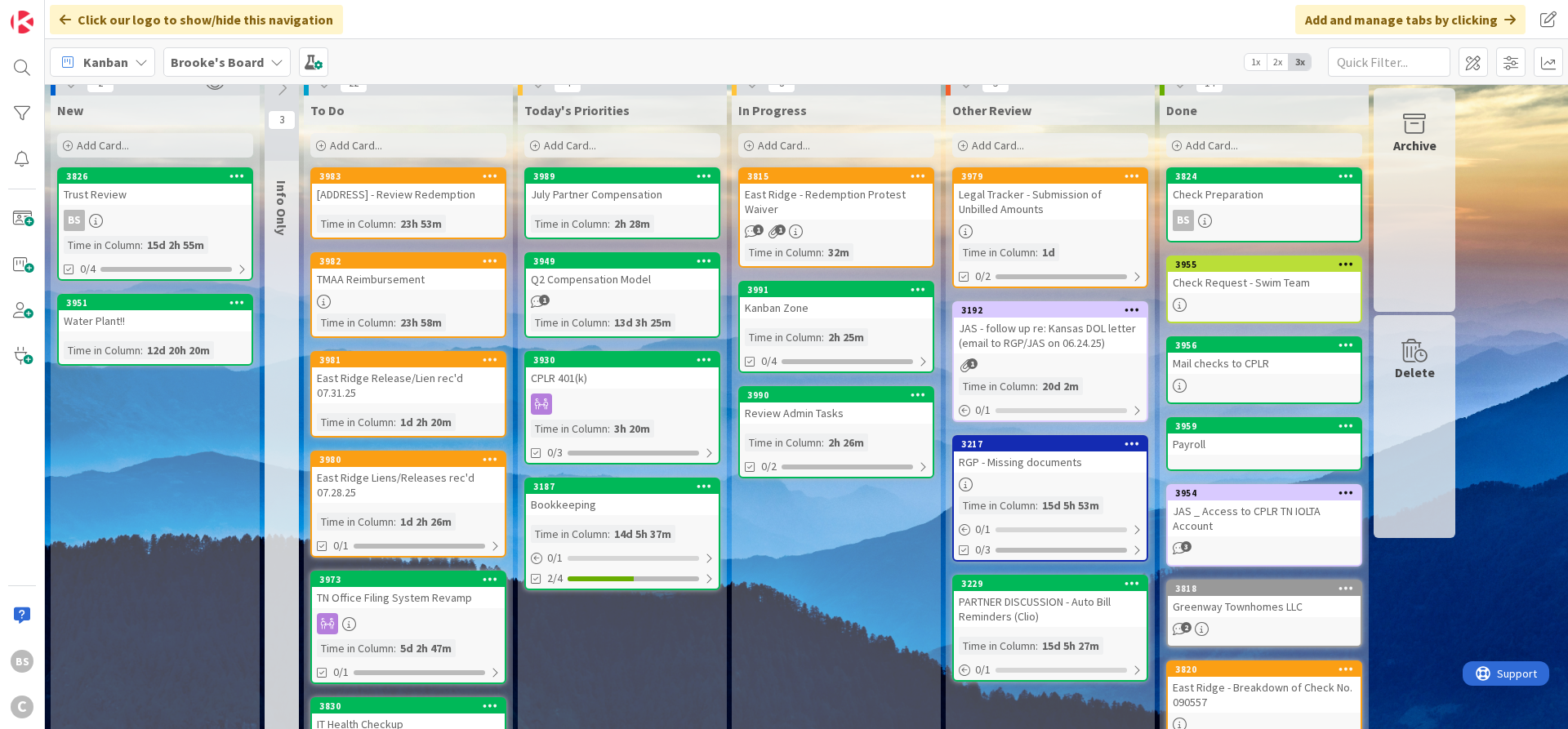 scroll, scrollTop: 0, scrollLeft: 0, axis: both 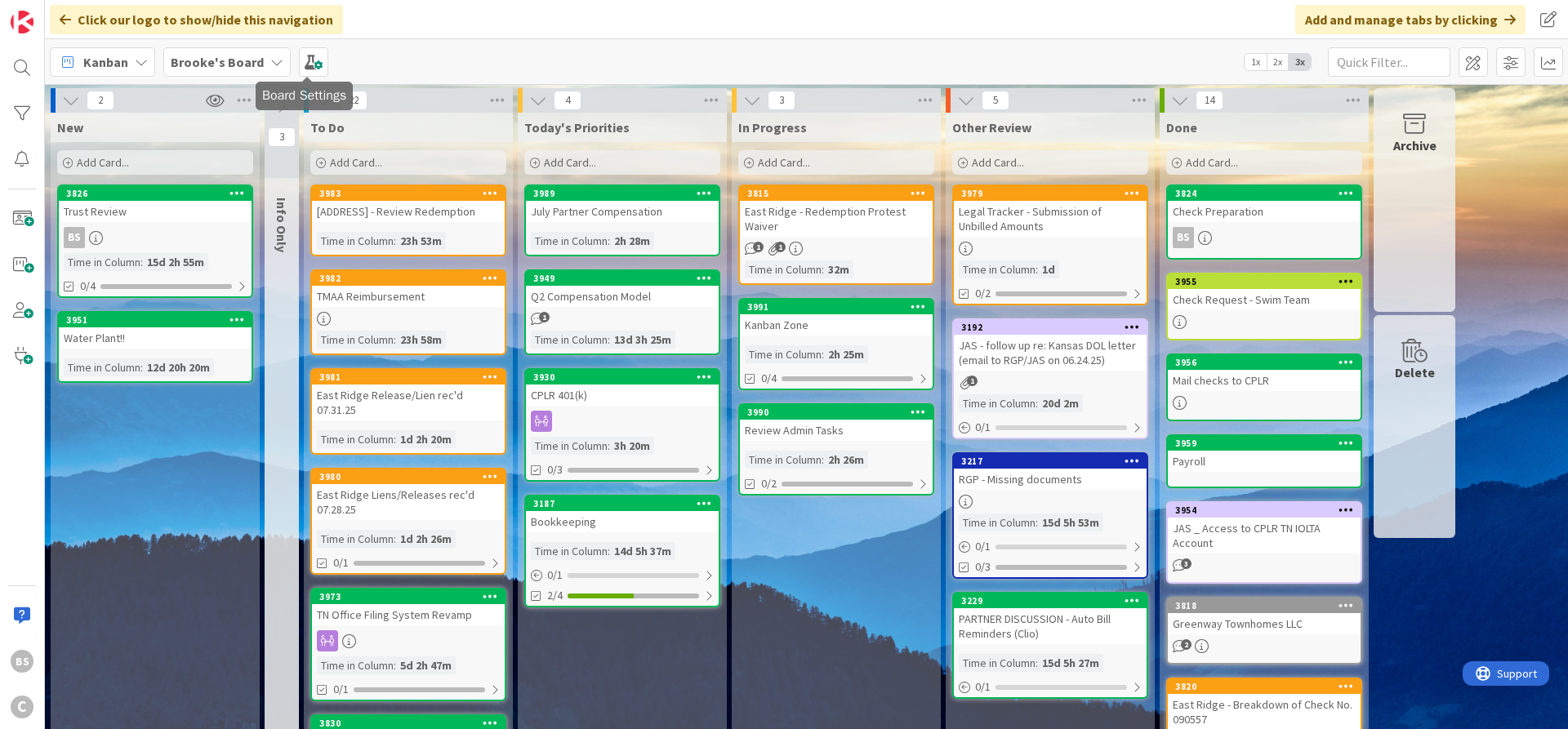 click on "Brooke's Board" at bounding box center [227, 62] 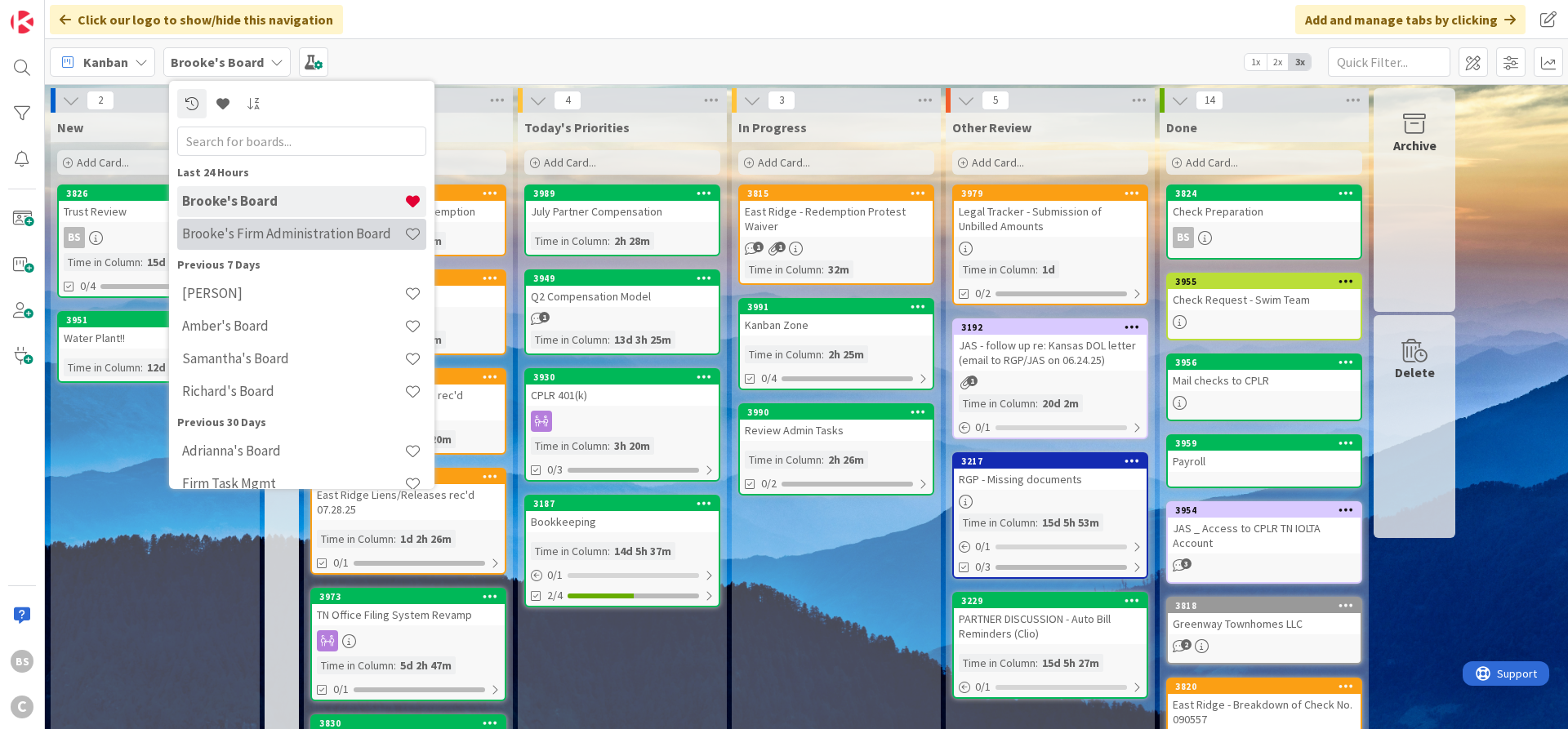 click on "Brooke's Firm Administration Board" at bounding box center (293, 233) 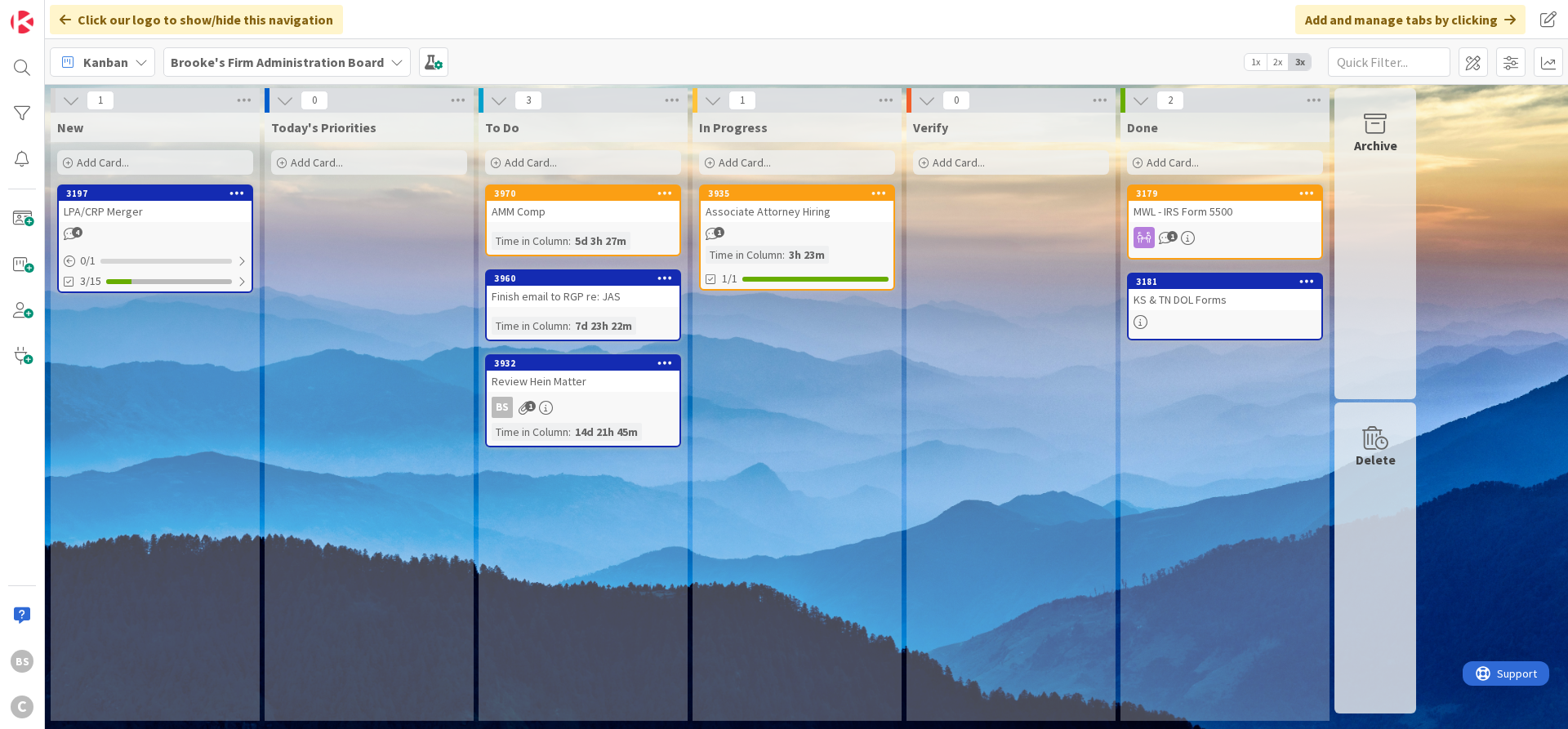 click on "Brooke's Firm Administration Board" at bounding box center (277, 62) 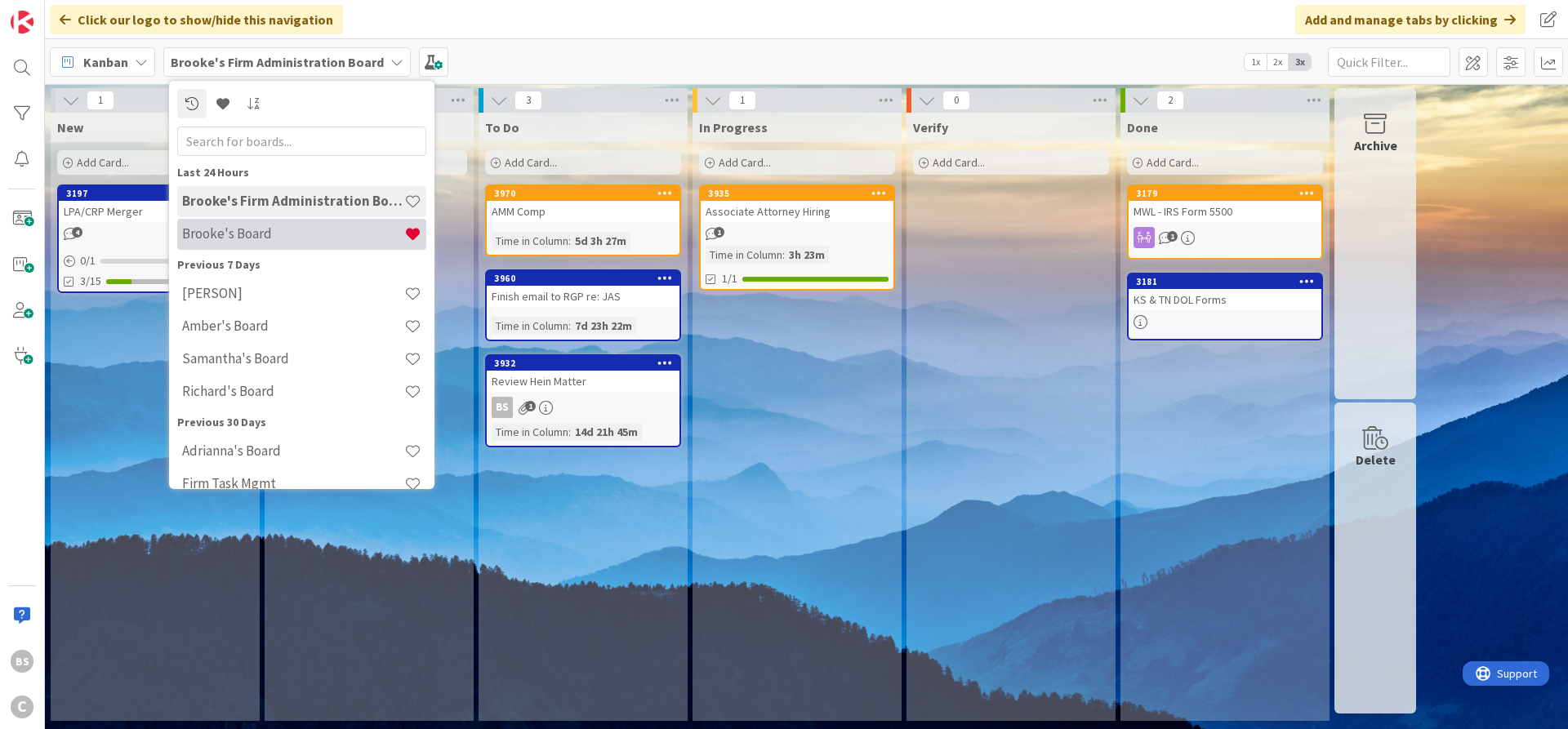click on "Brooke's Board" at bounding box center (293, 233) 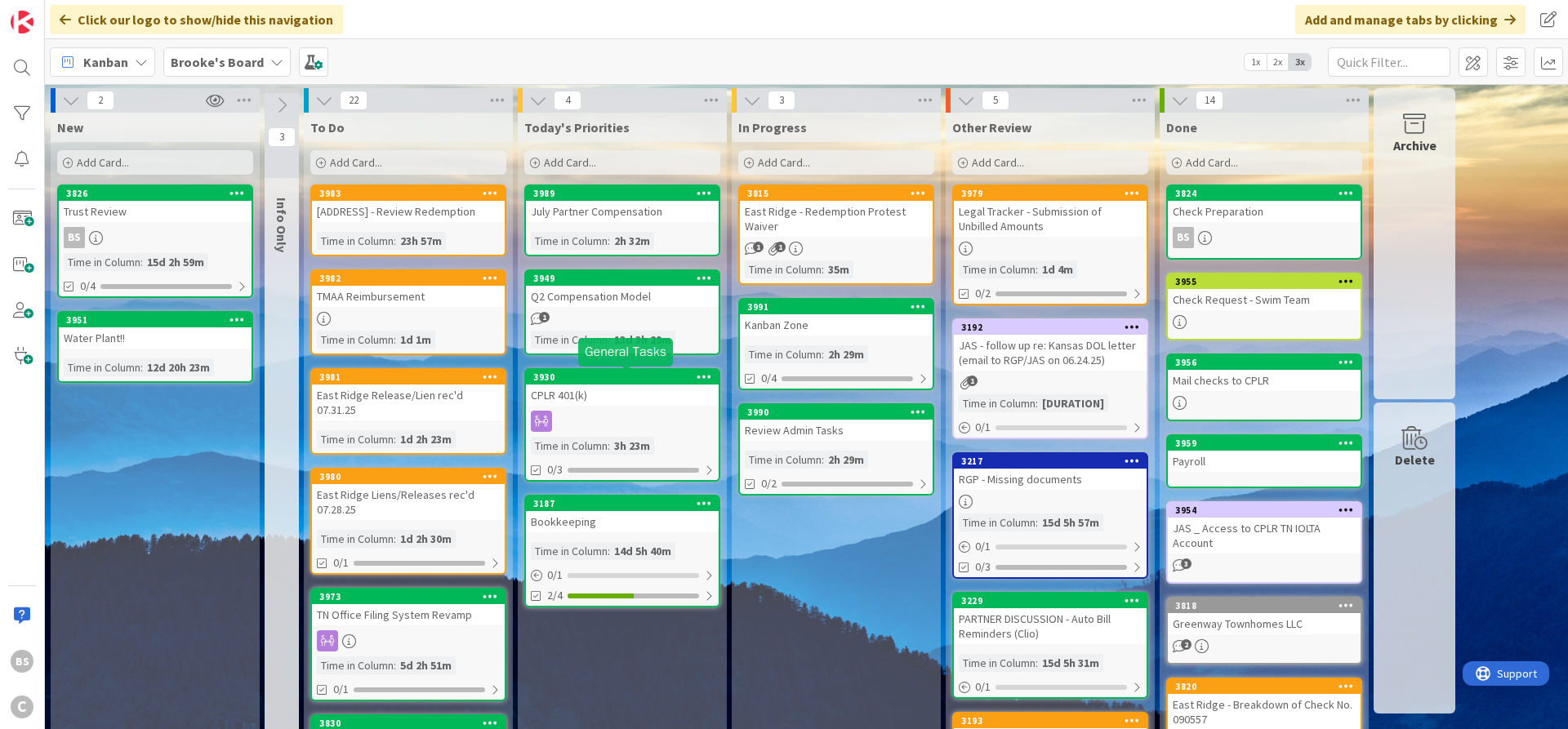 click on "3930" at bounding box center [626, 377] 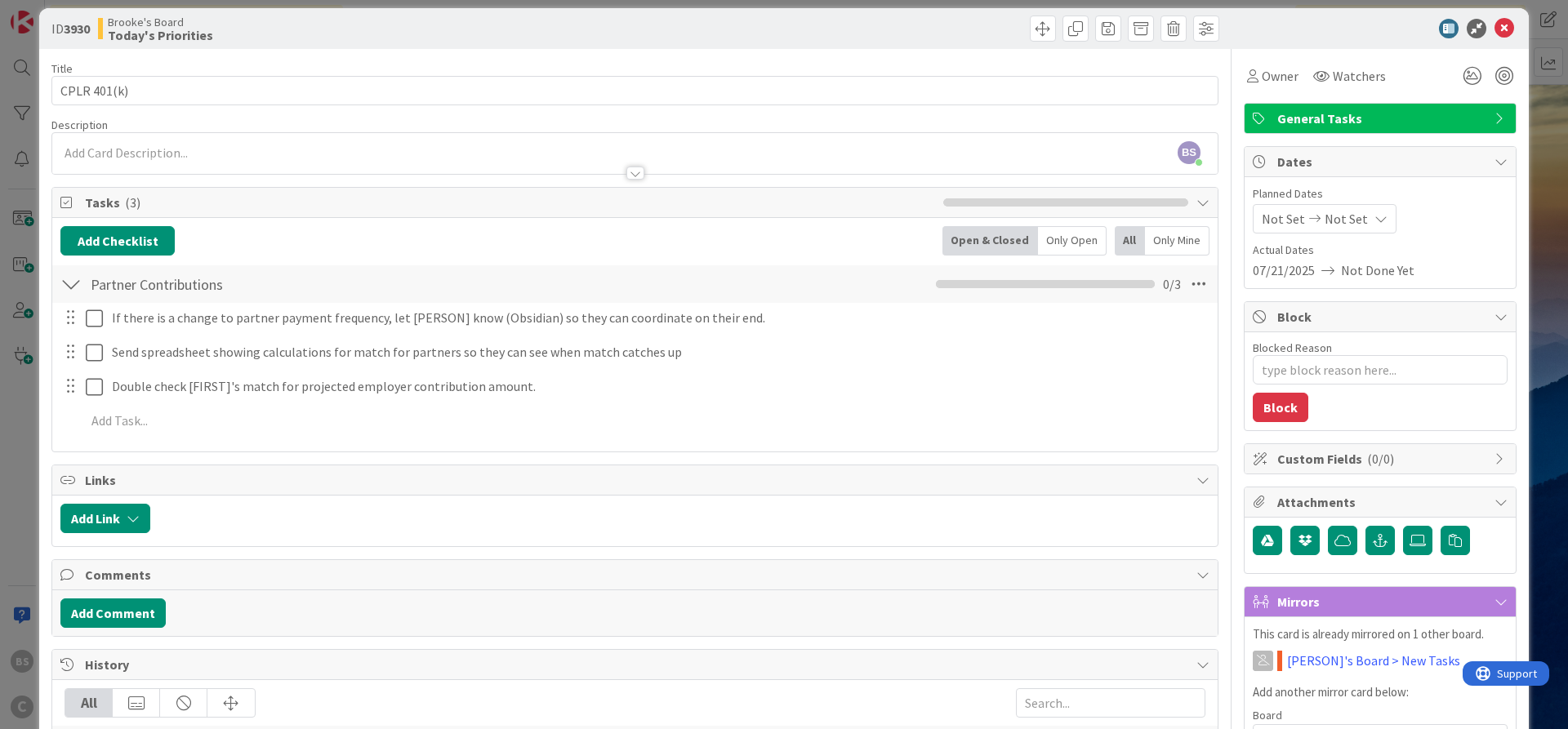 scroll, scrollTop: 0, scrollLeft: 0, axis: both 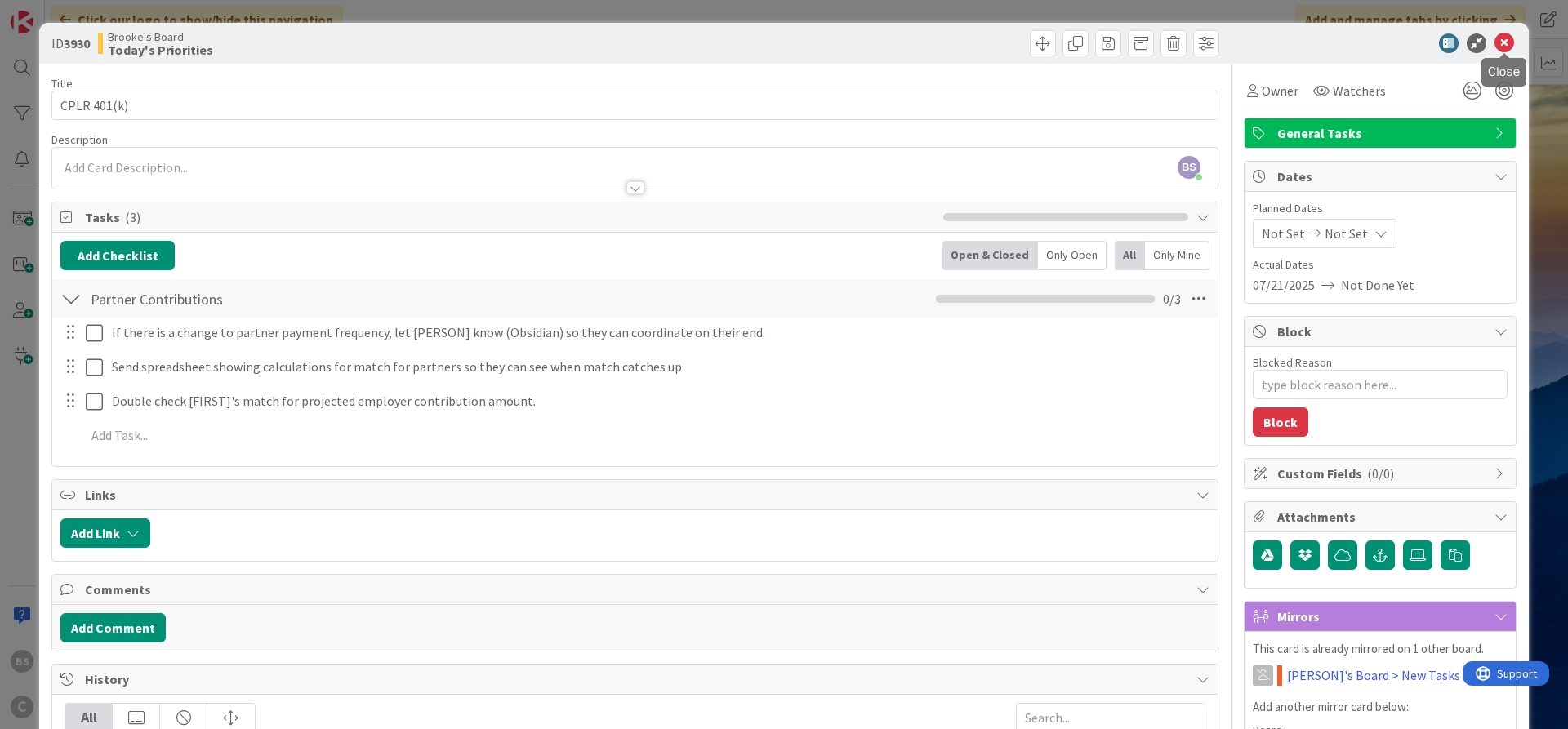 click at bounding box center (1504, 43) 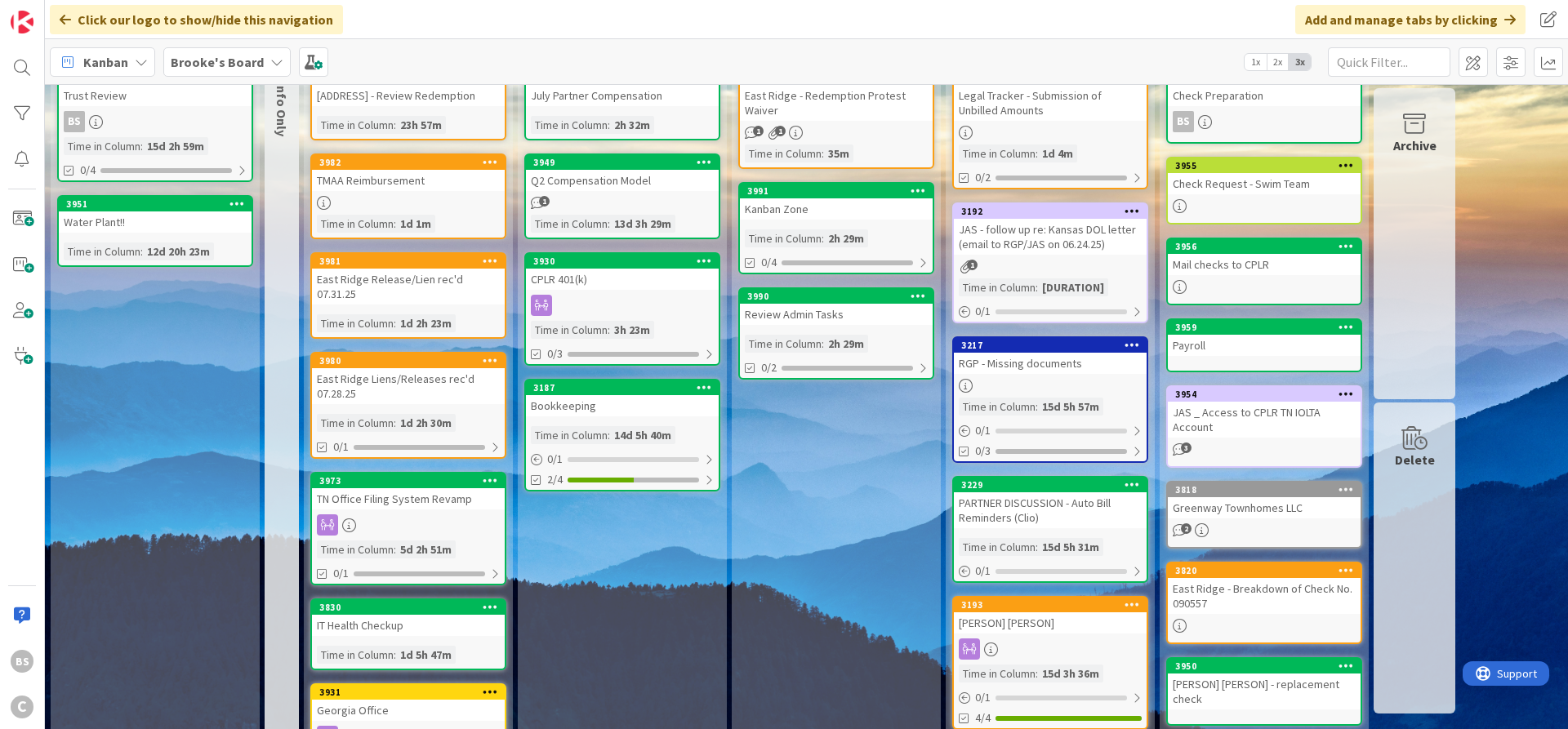 scroll, scrollTop: 196, scrollLeft: 0, axis: vertical 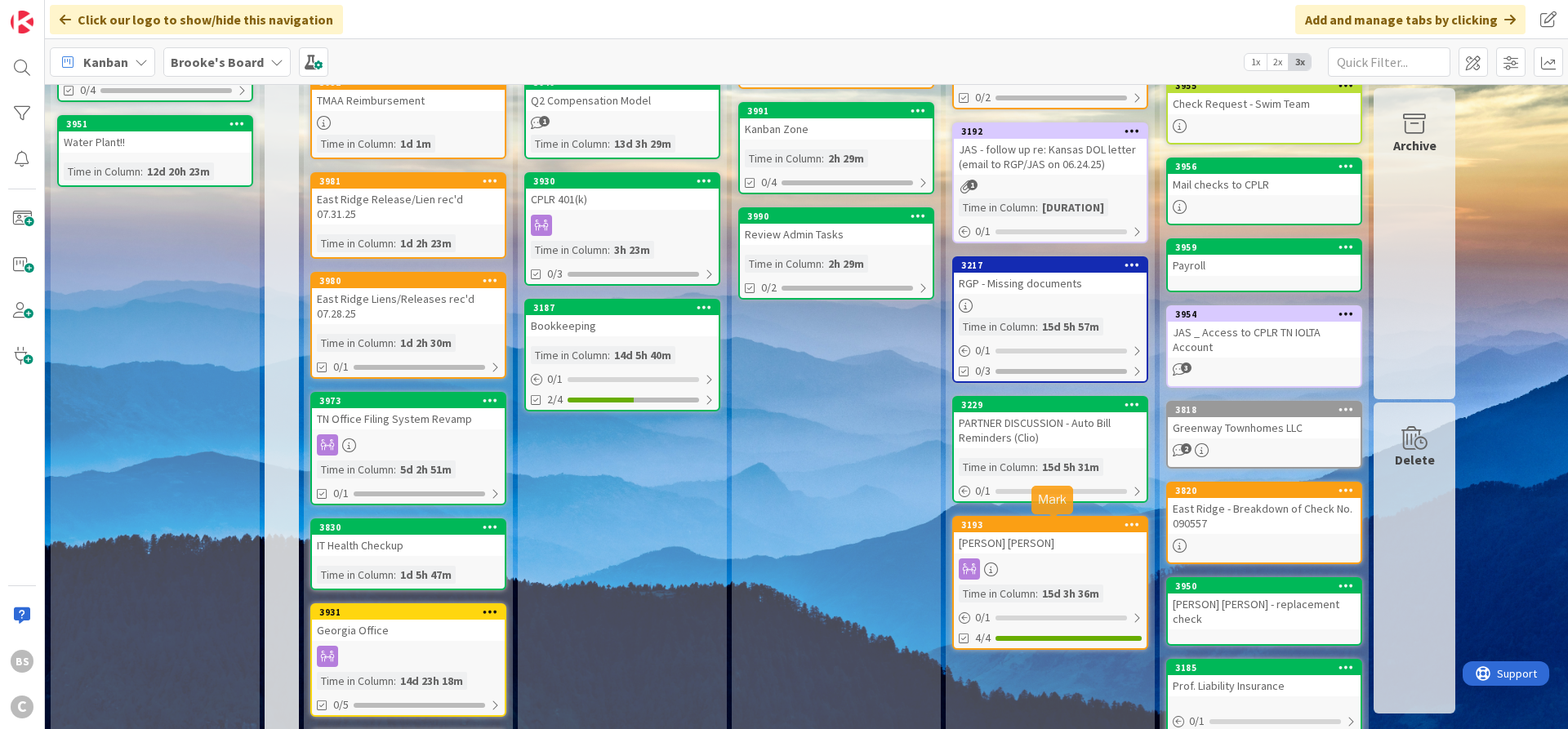 click on "3193" at bounding box center (1054, 525) 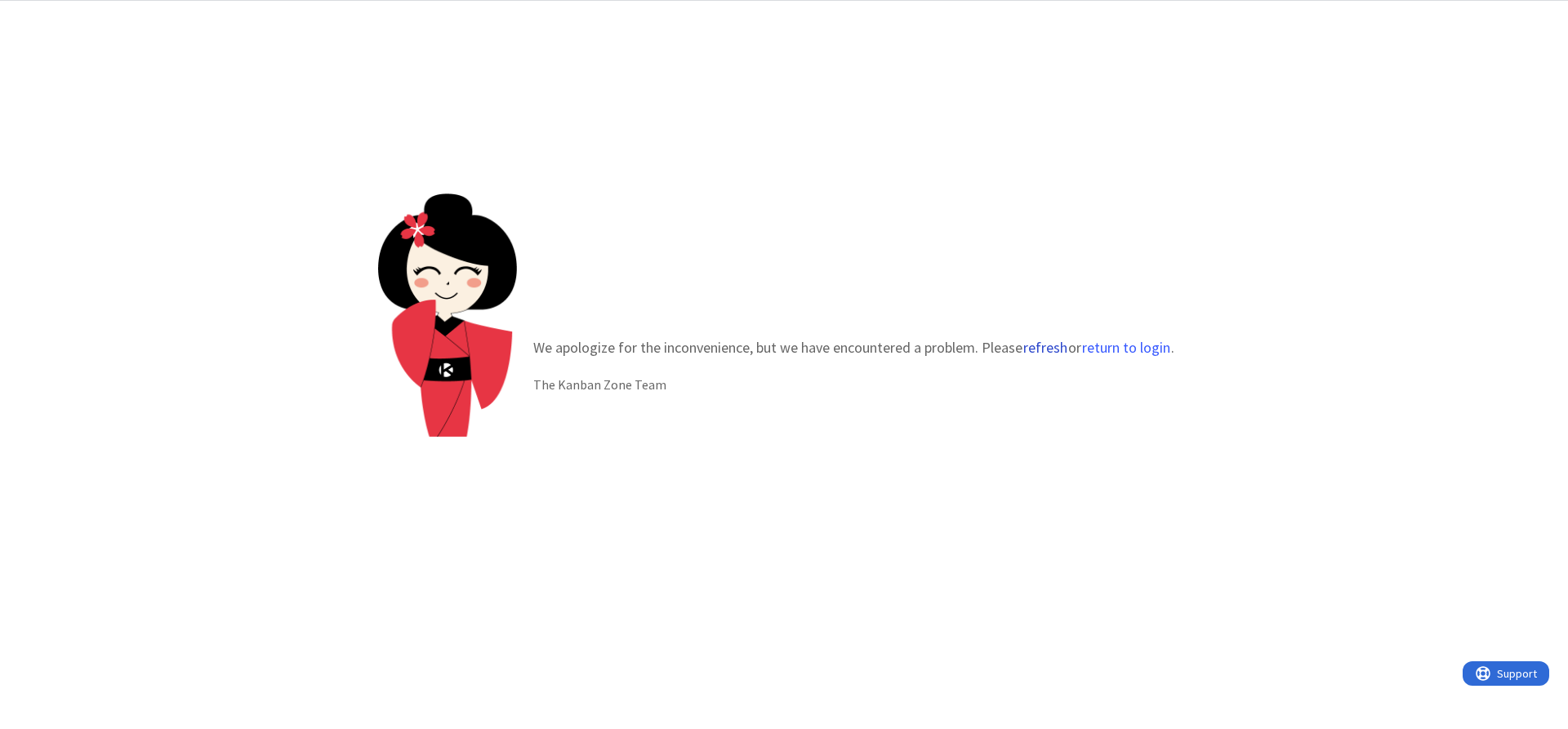 click on "refresh" at bounding box center [1045, 348] 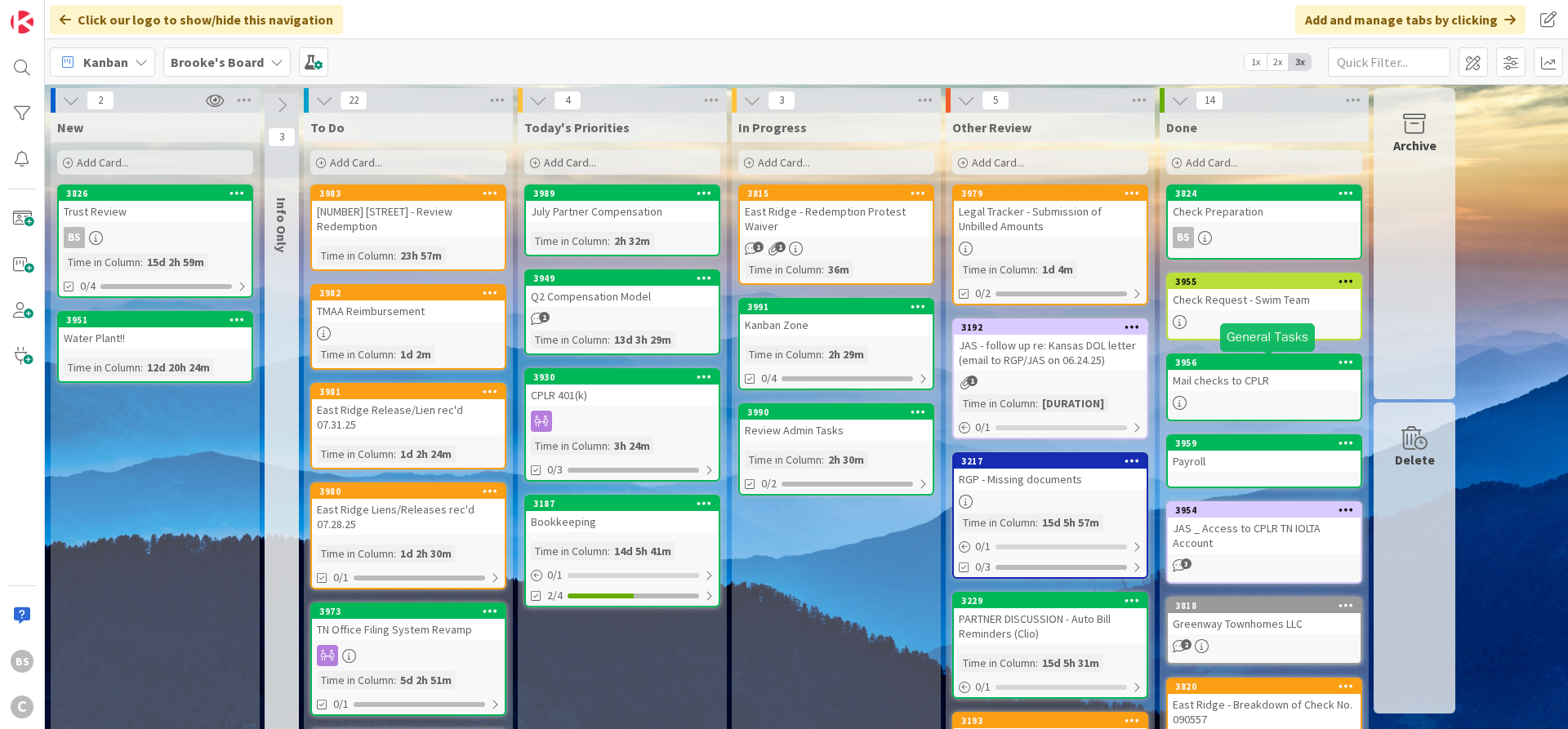 scroll, scrollTop: 0, scrollLeft: 0, axis: both 